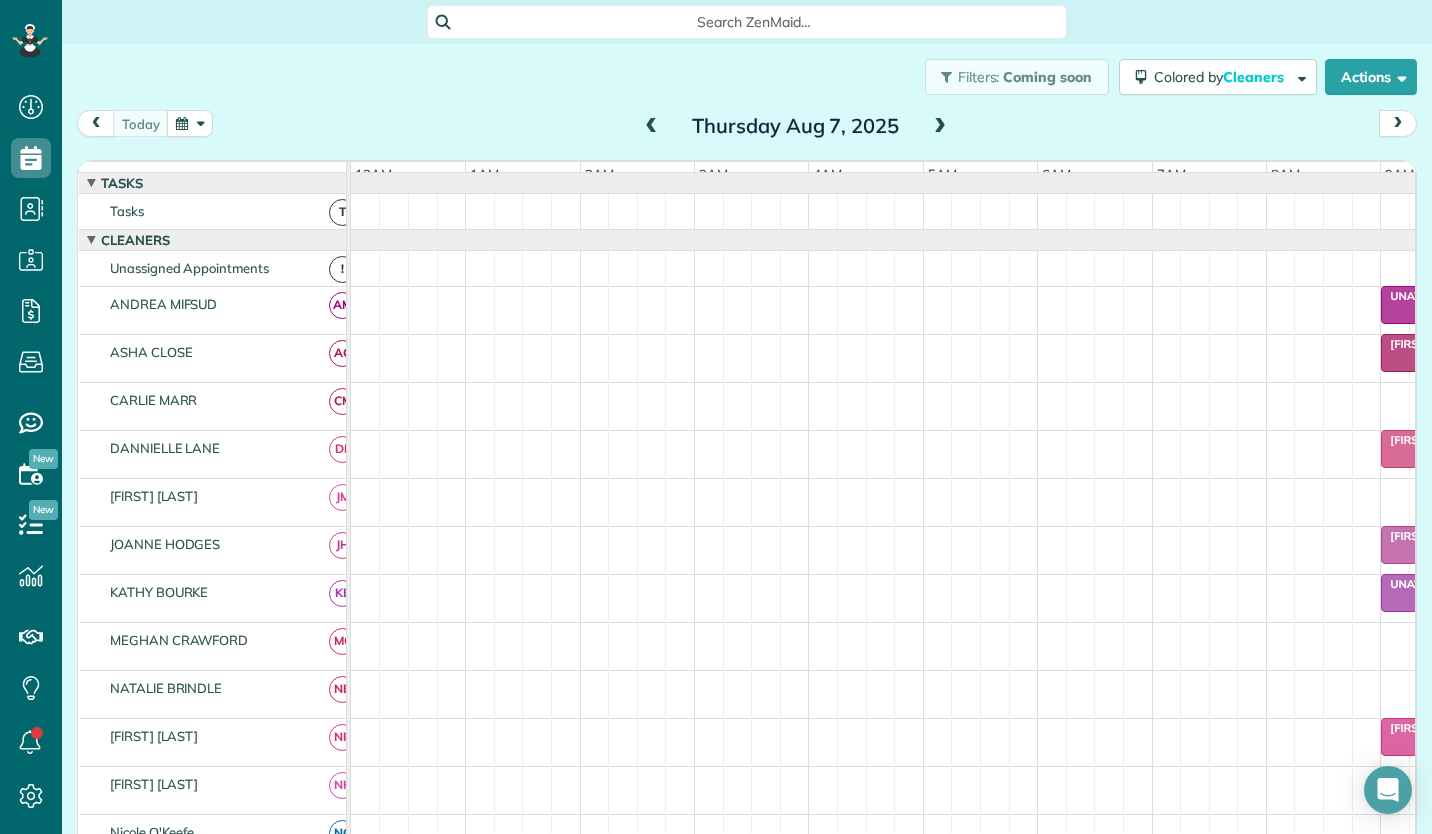 scroll, scrollTop: 0, scrollLeft: 0, axis: both 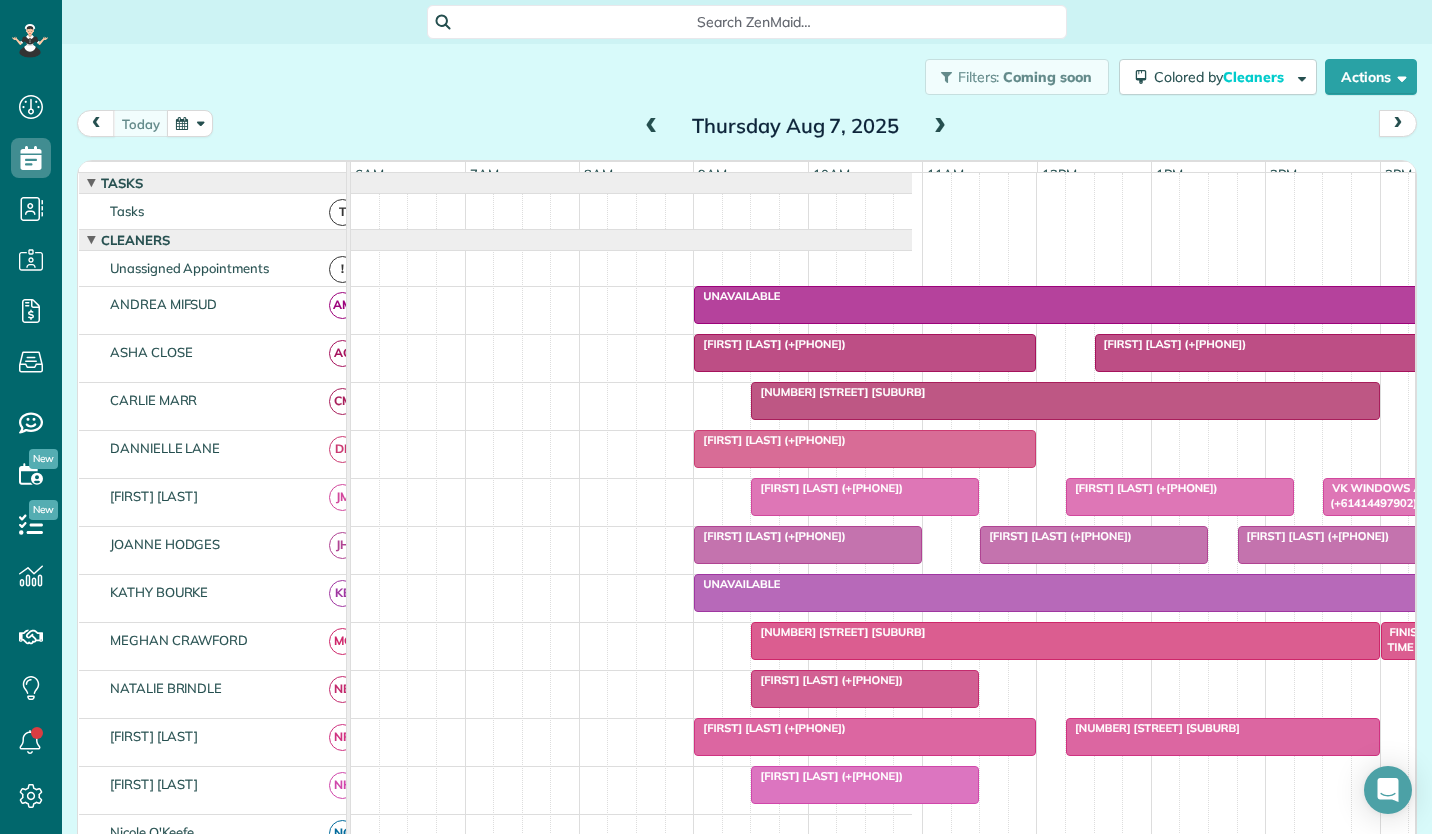 click at bounding box center (190, 123) 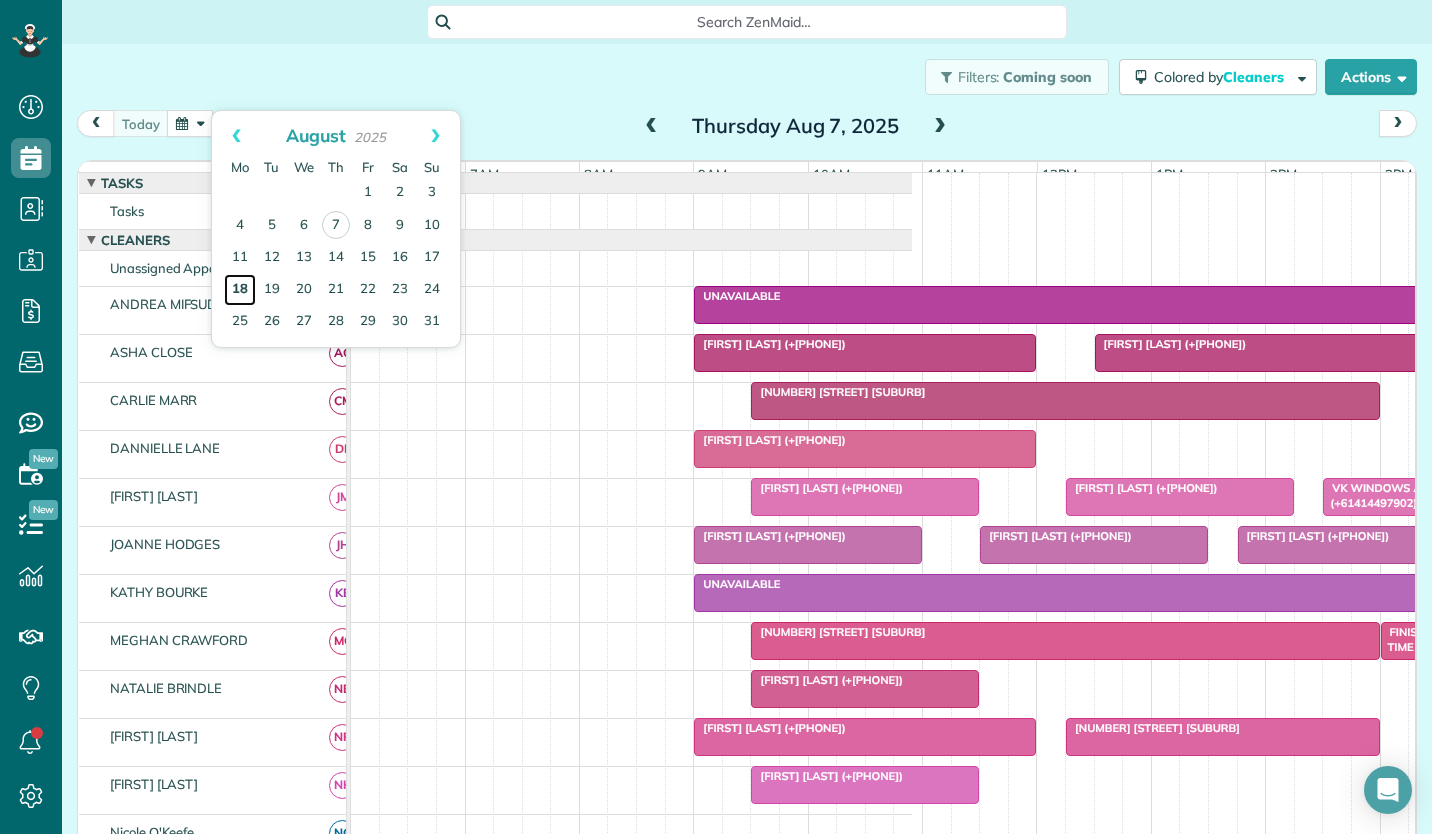click on "18" at bounding box center [240, 290] 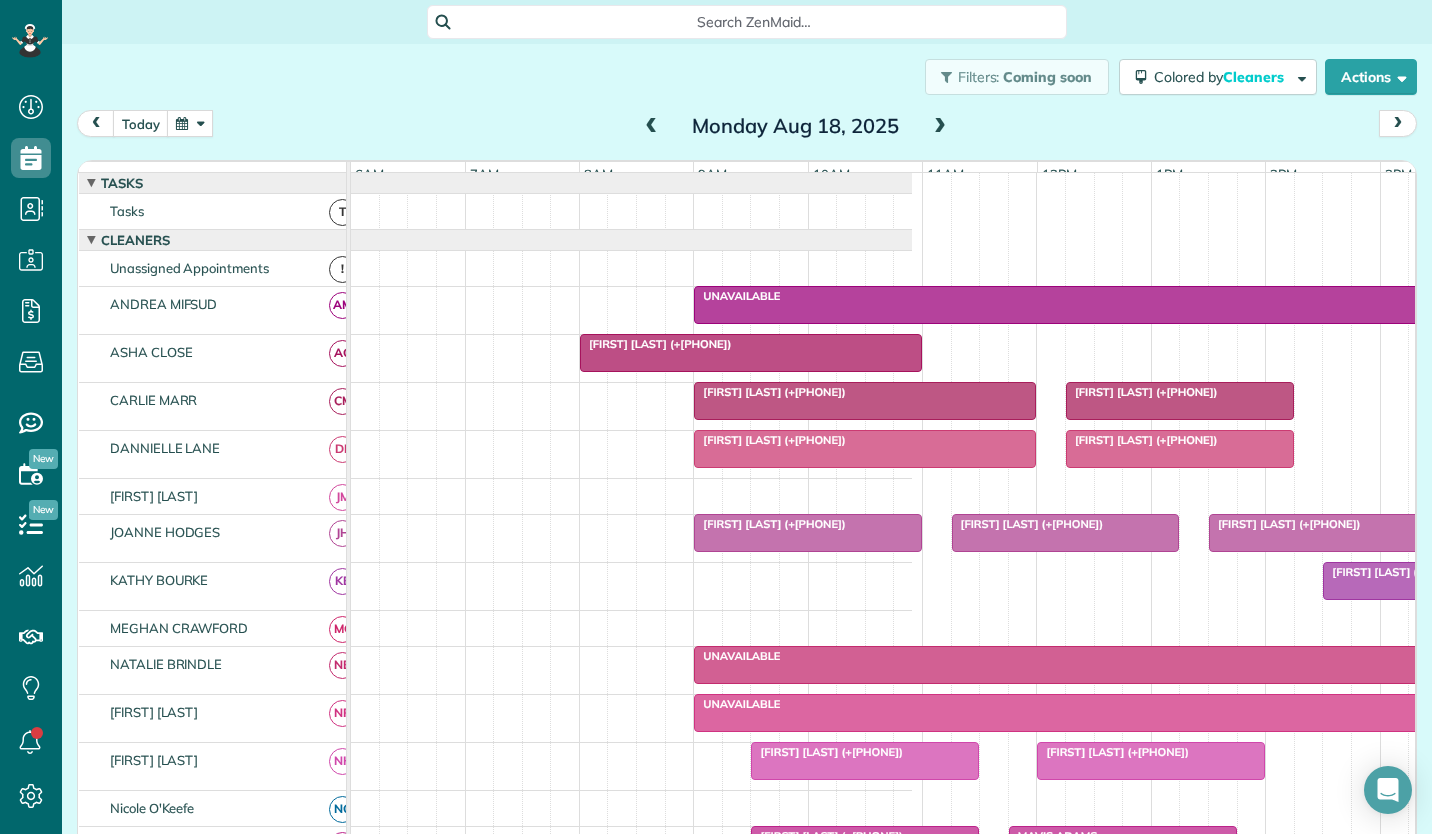 click on "[FIRST] [LAST] (+[PHONE])" at bounding box center [865, 752] 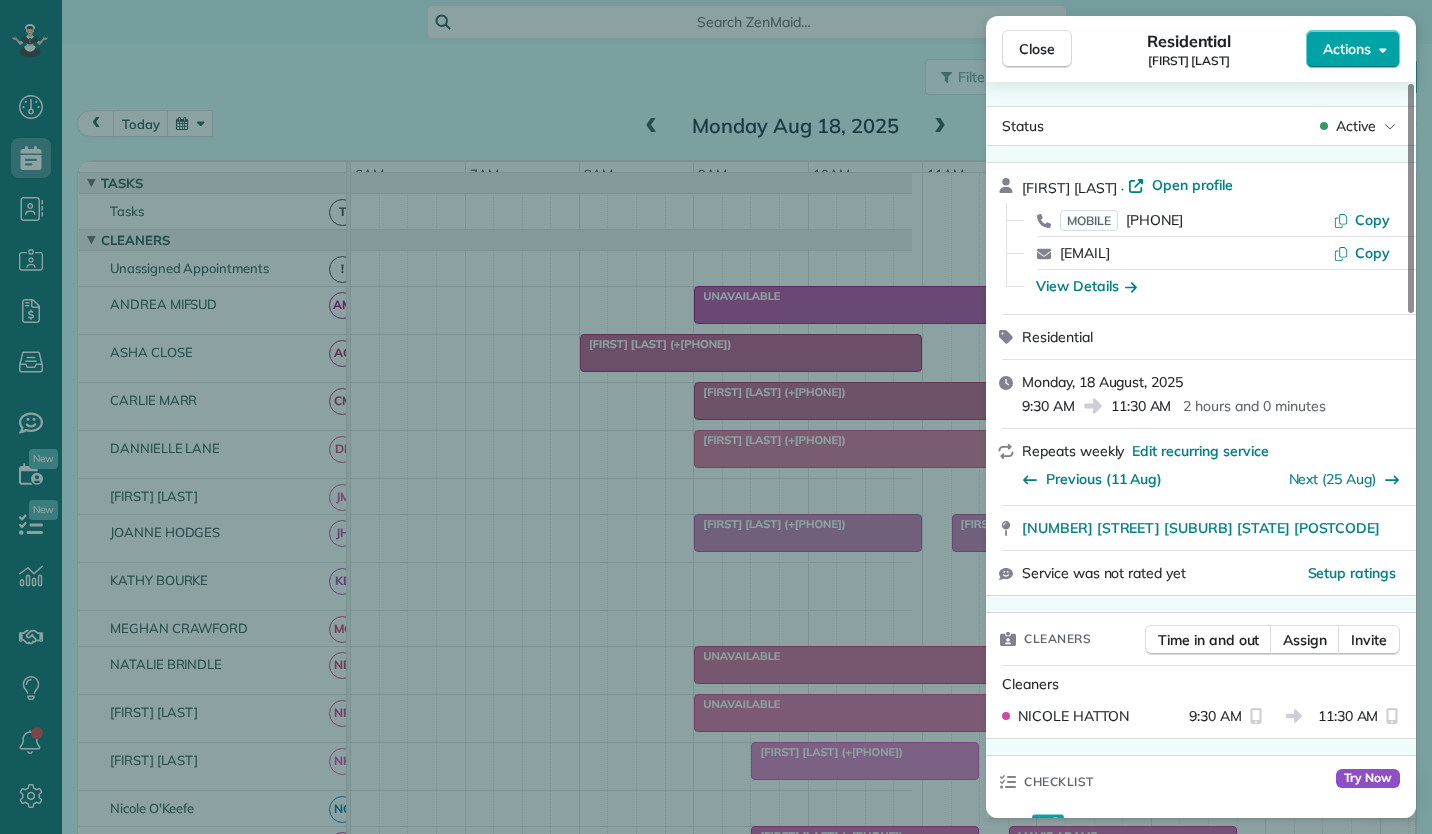 click on "Actions" at bounding box center [1347, 49] 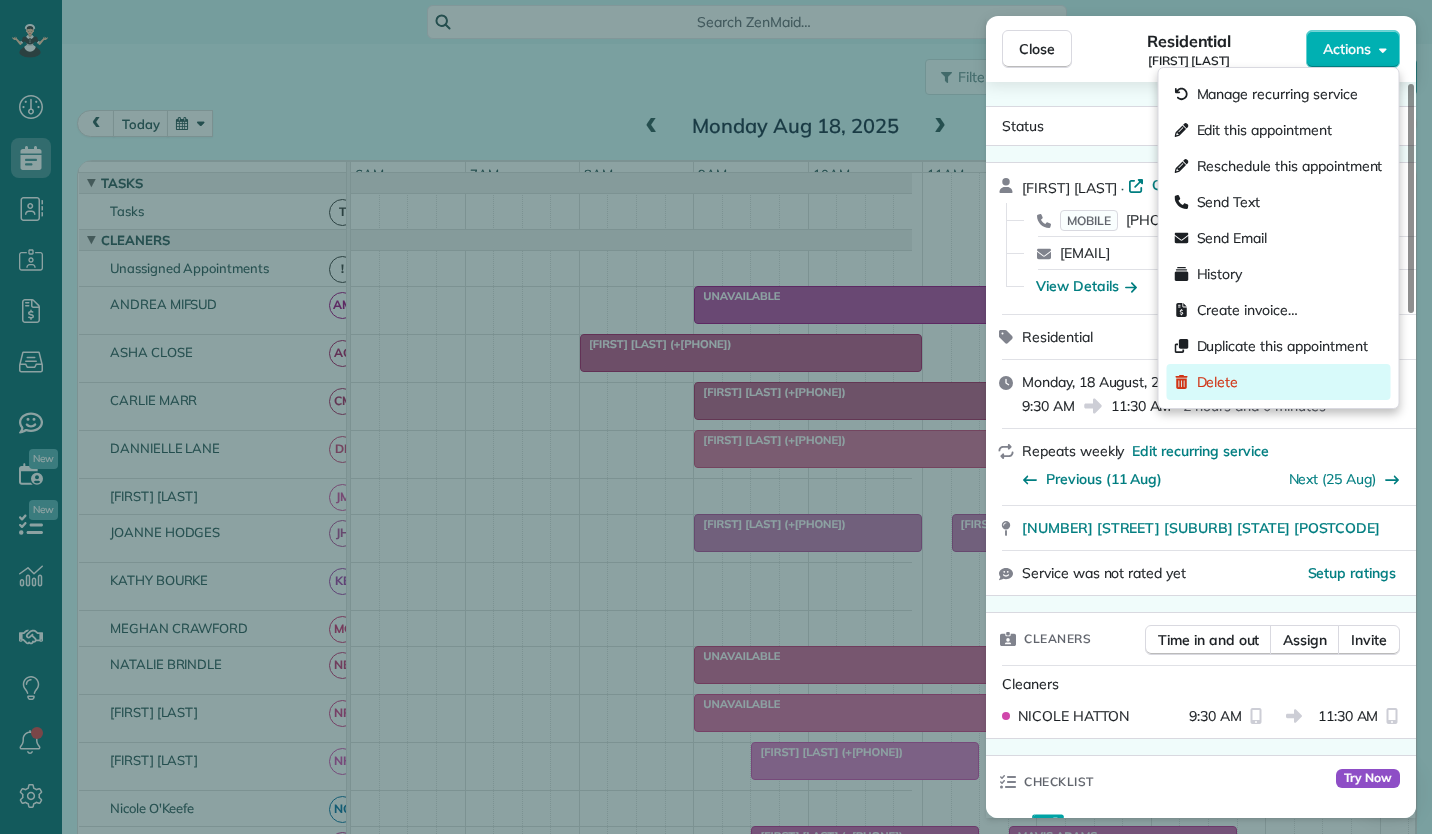 click on "Delete" at bounding box center (1218, 382) 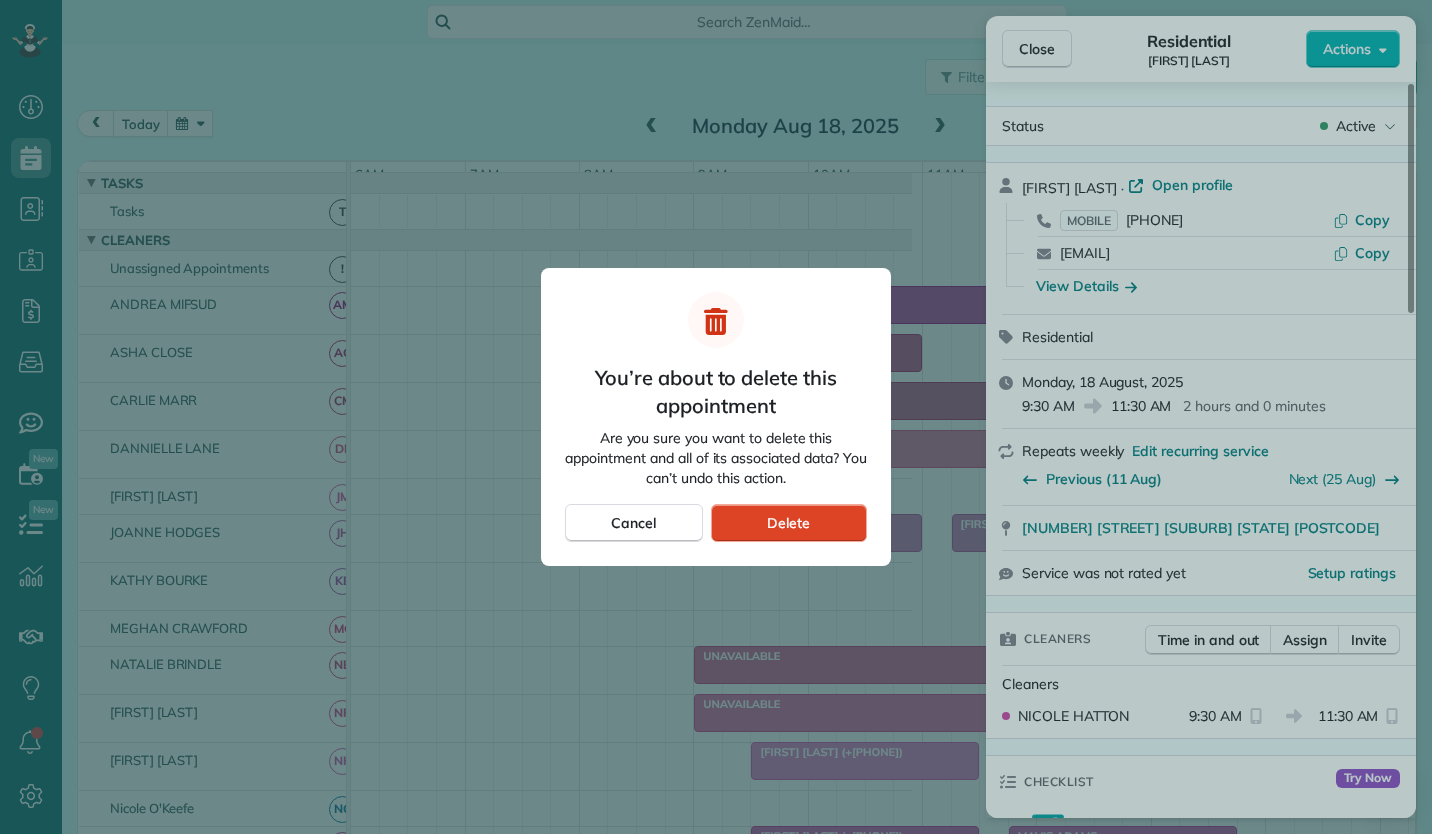click on "Delete" at bounding box center [789, 523] 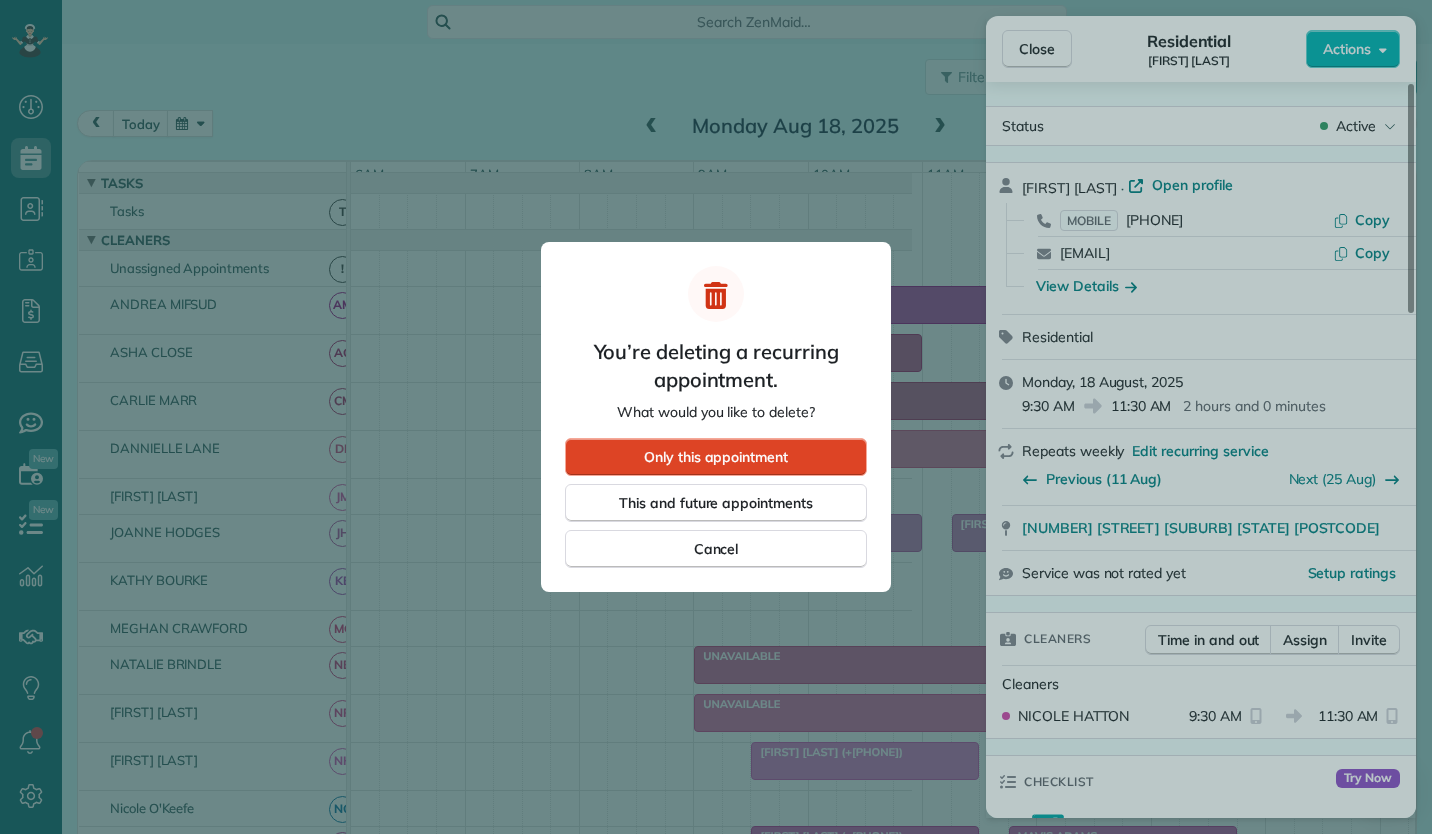 click on "Only this appointment" at bounding box center (716, 457) 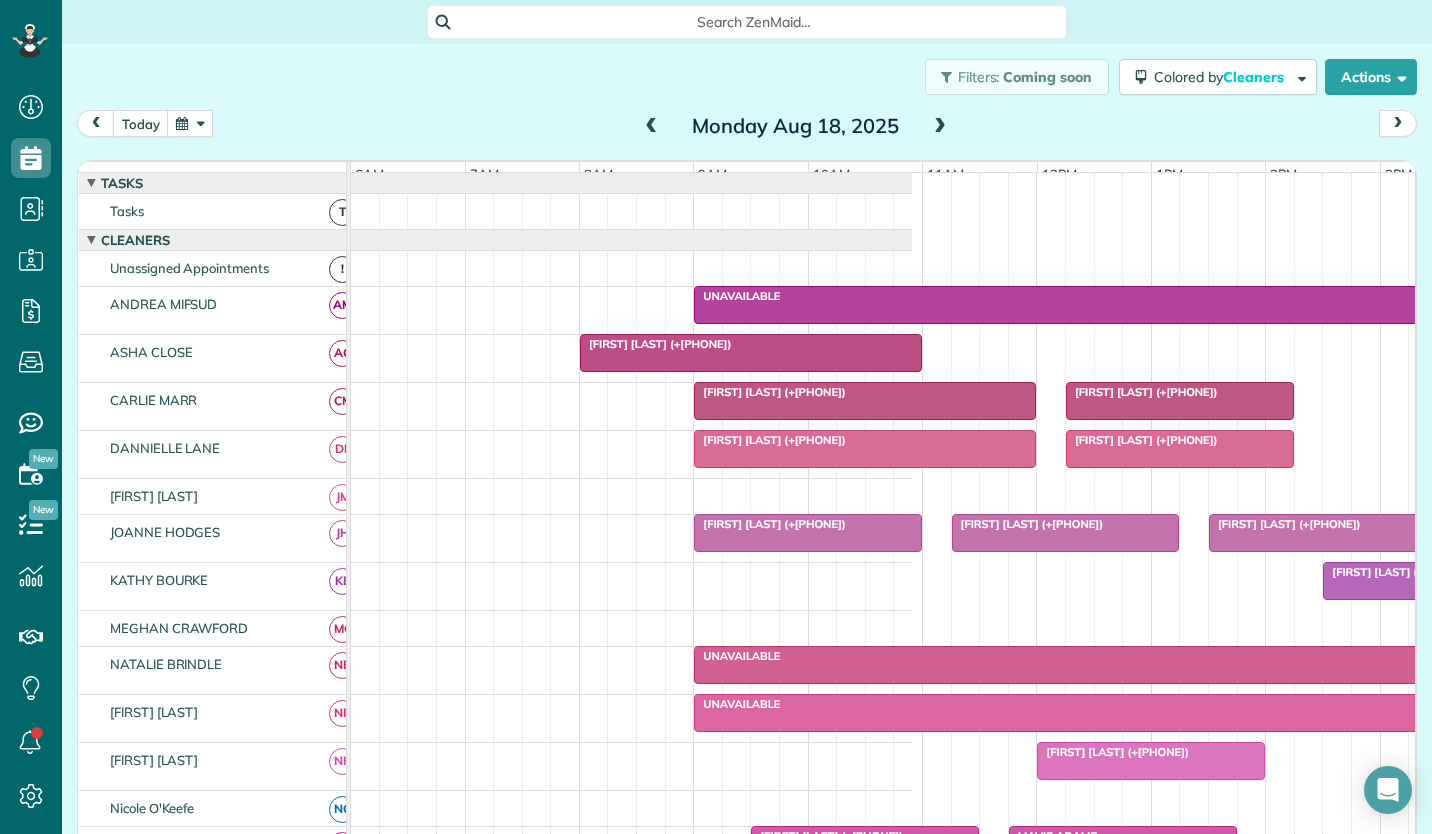 click at bounding box center [190, 123] 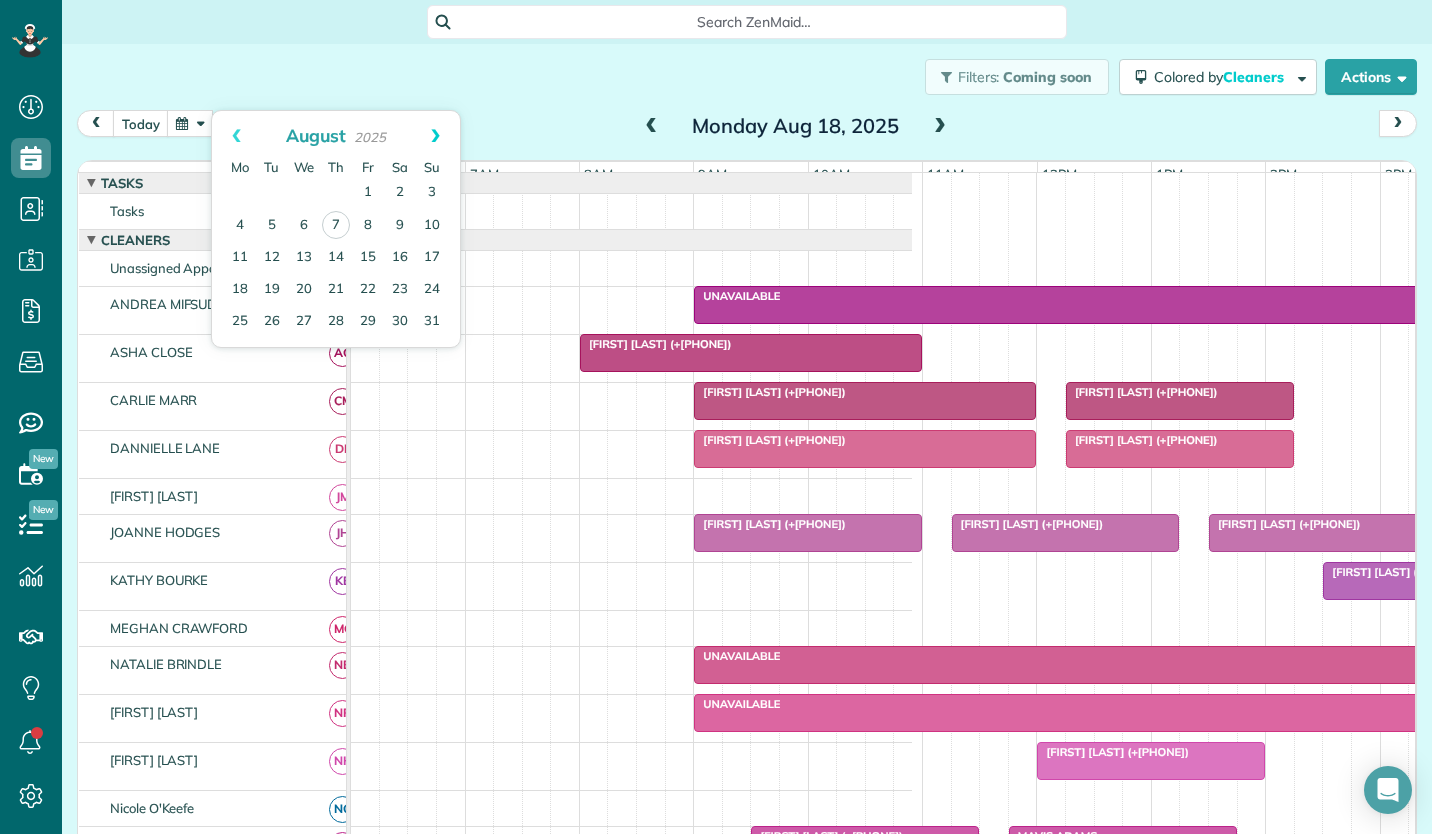 click on "Next" at bounding box center (435, 136) 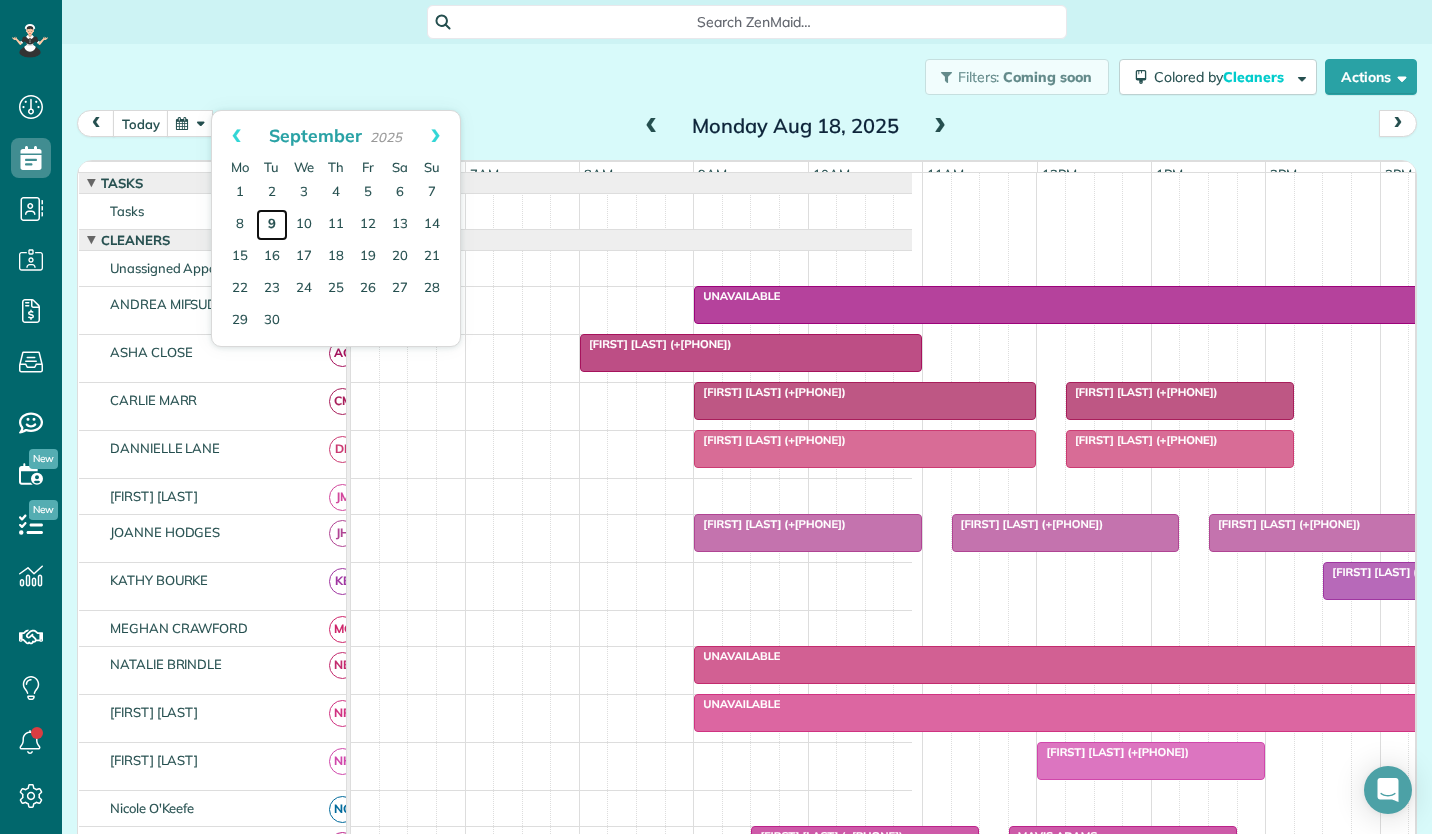 click on "9" at bounding box center (272, 225) 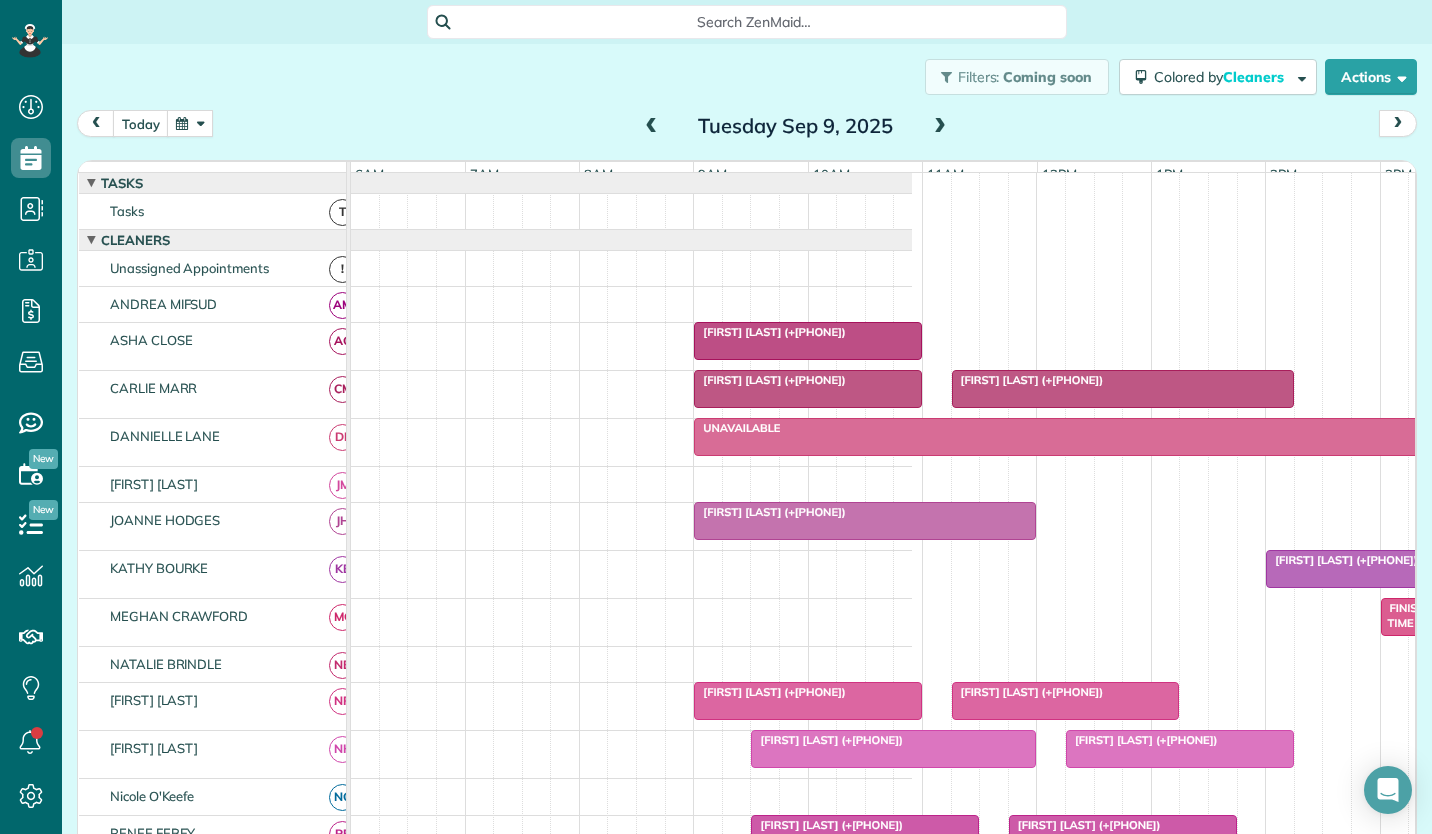 scroll, scrollTop: 188, scrollLeft: 687, axis: both 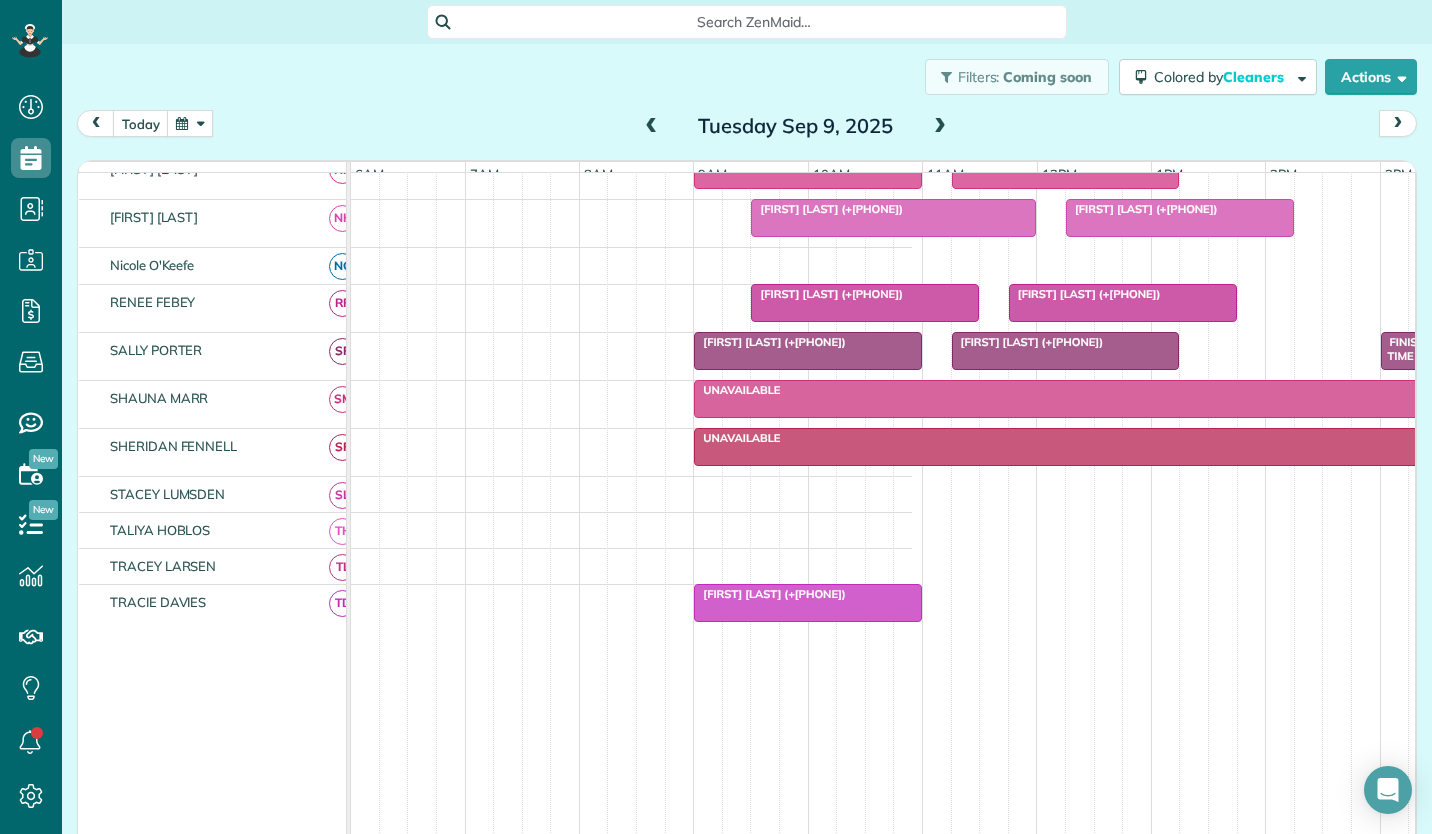 click at bounding box center [288, 566] 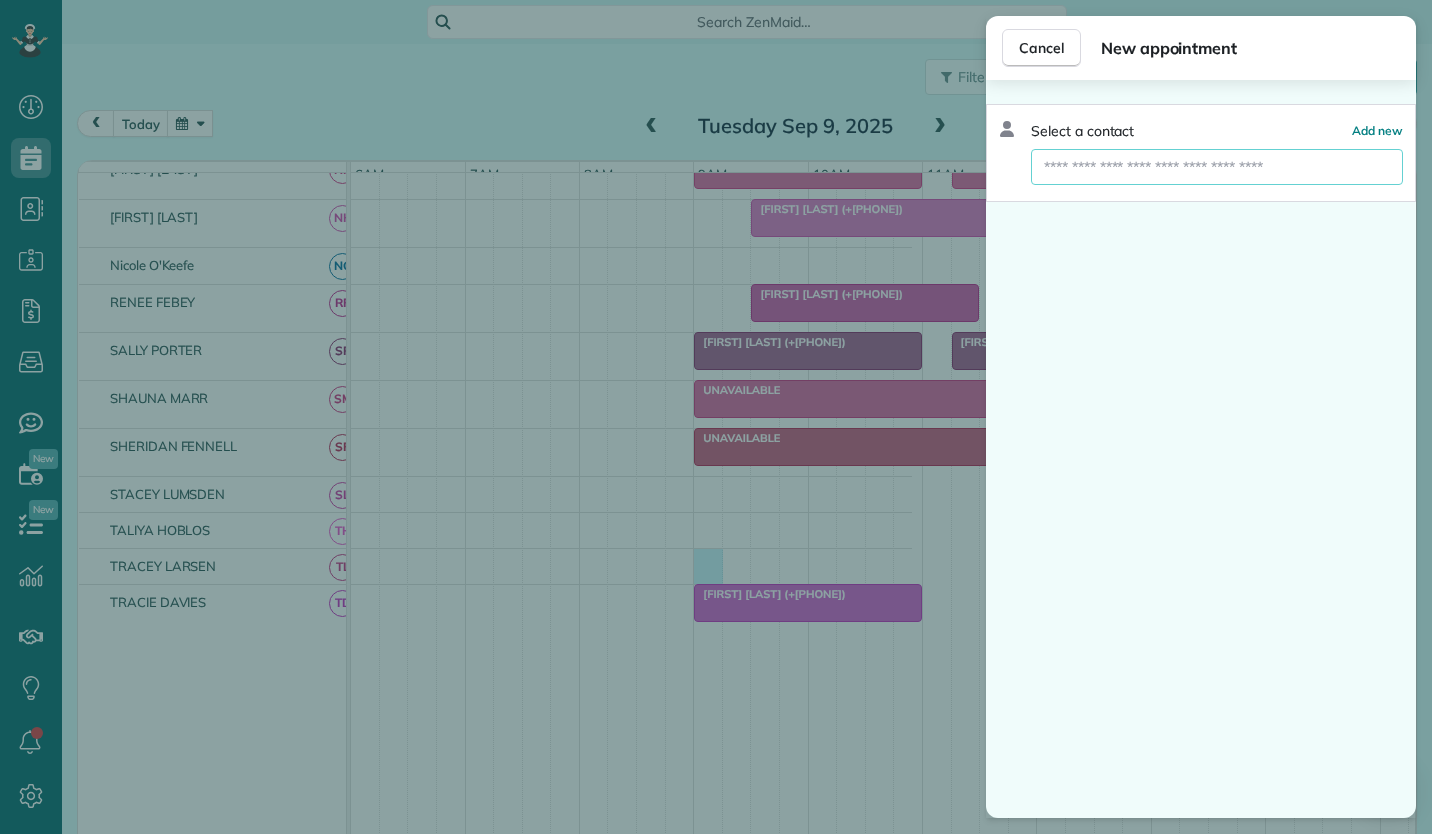 click at bounding box center (1217, 167) 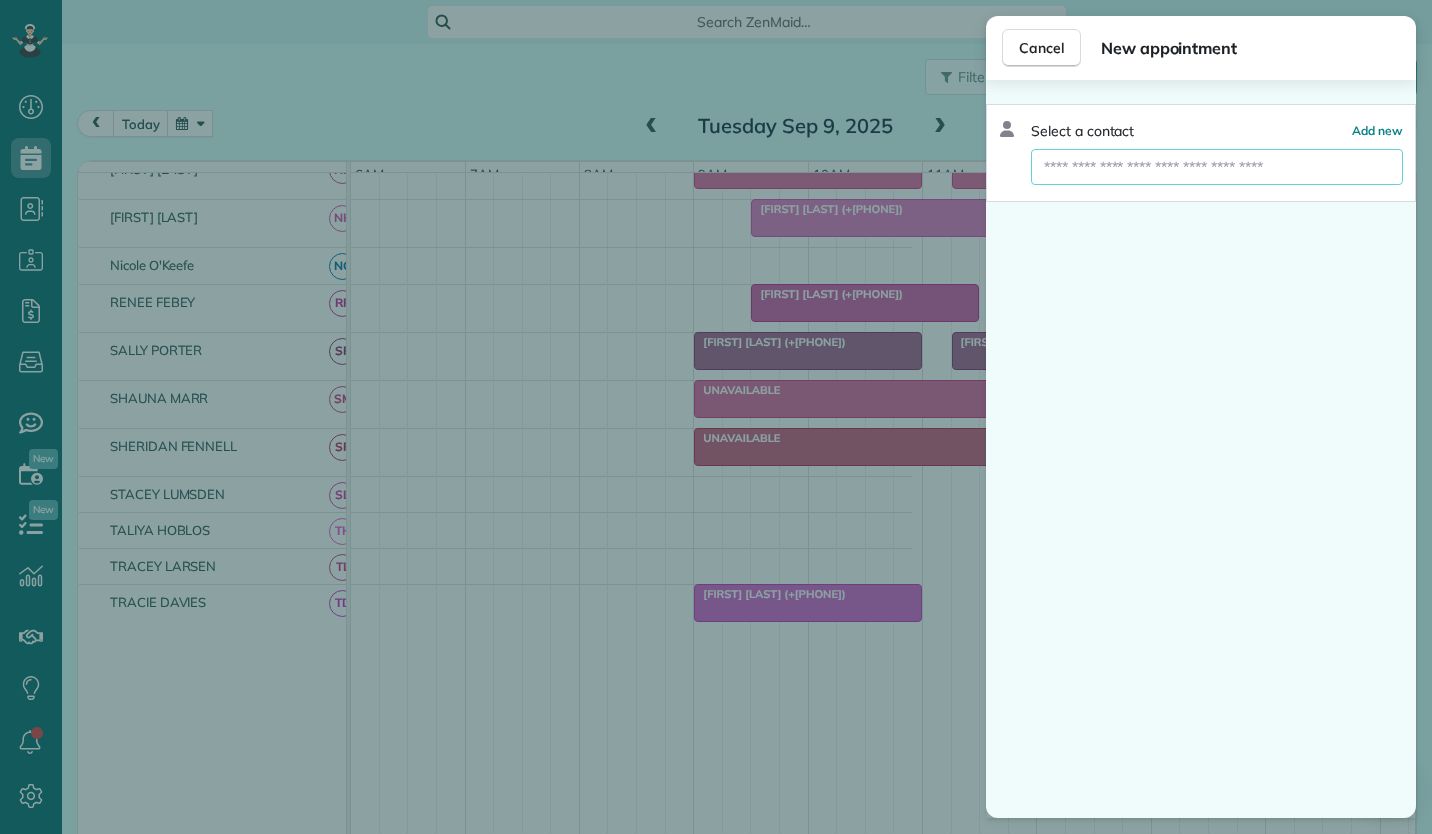 click at bounding box center (1217, 167) 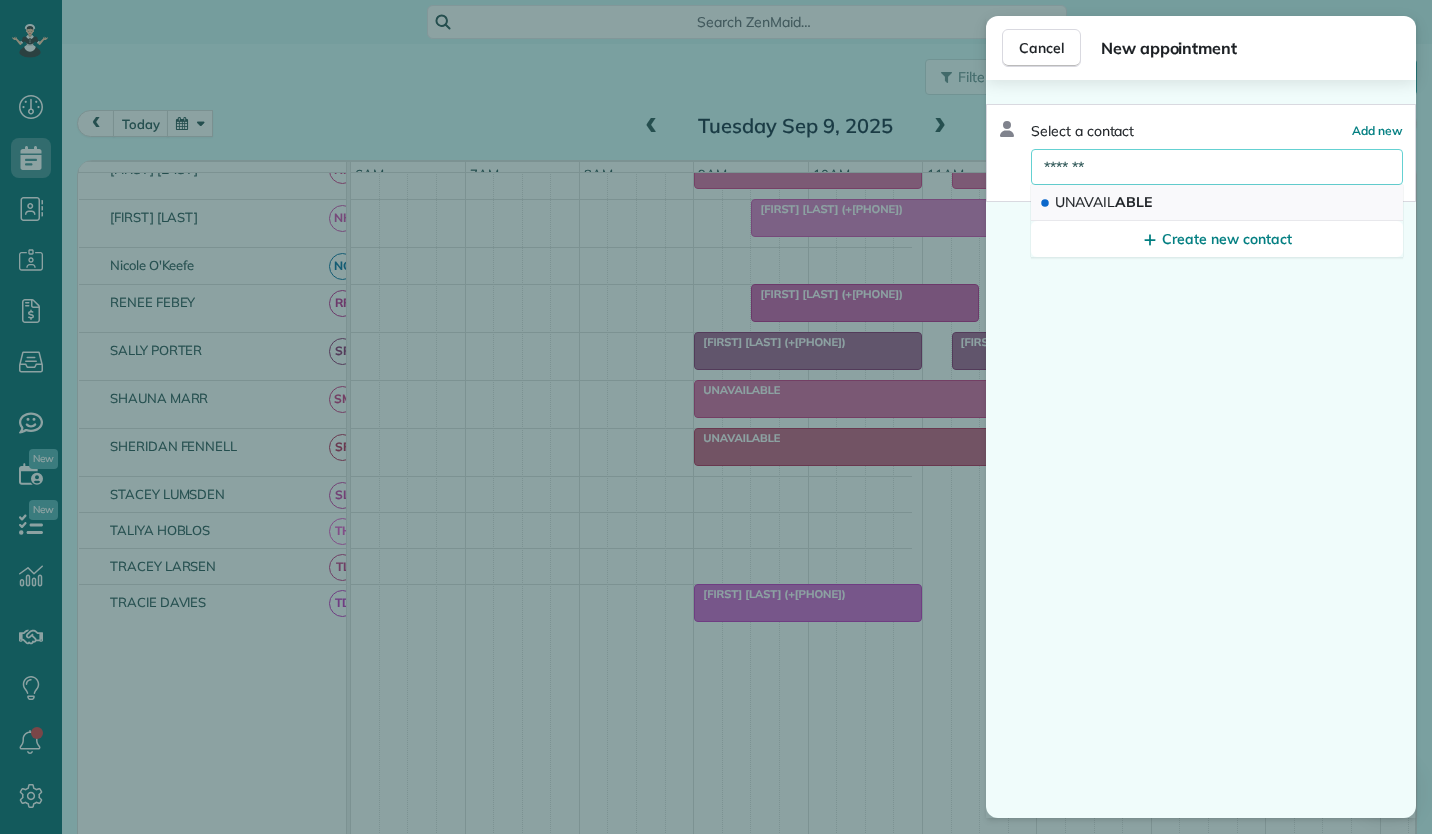type on "*******" 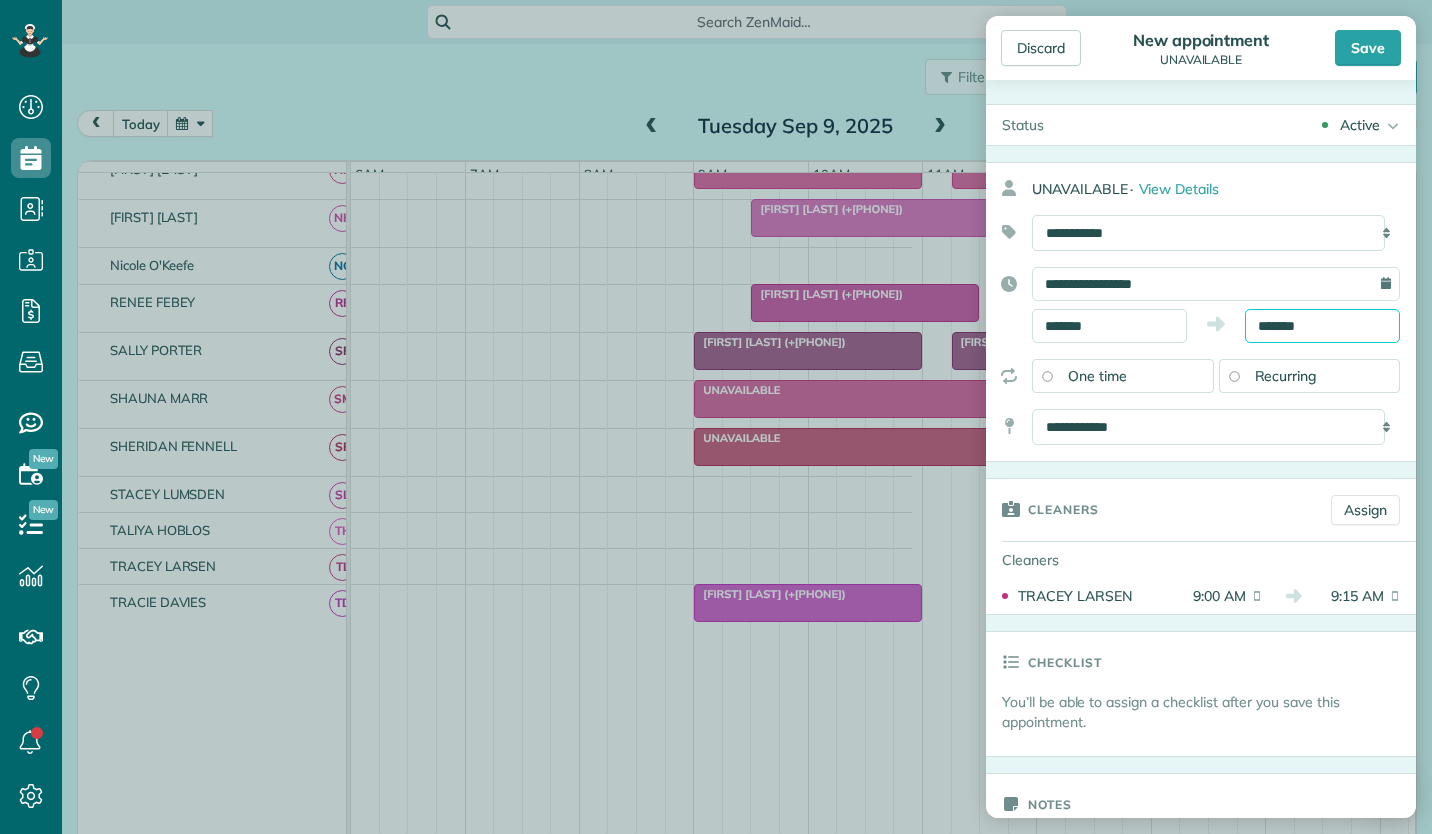 click on "*******" at bounding box center (1322, 326) 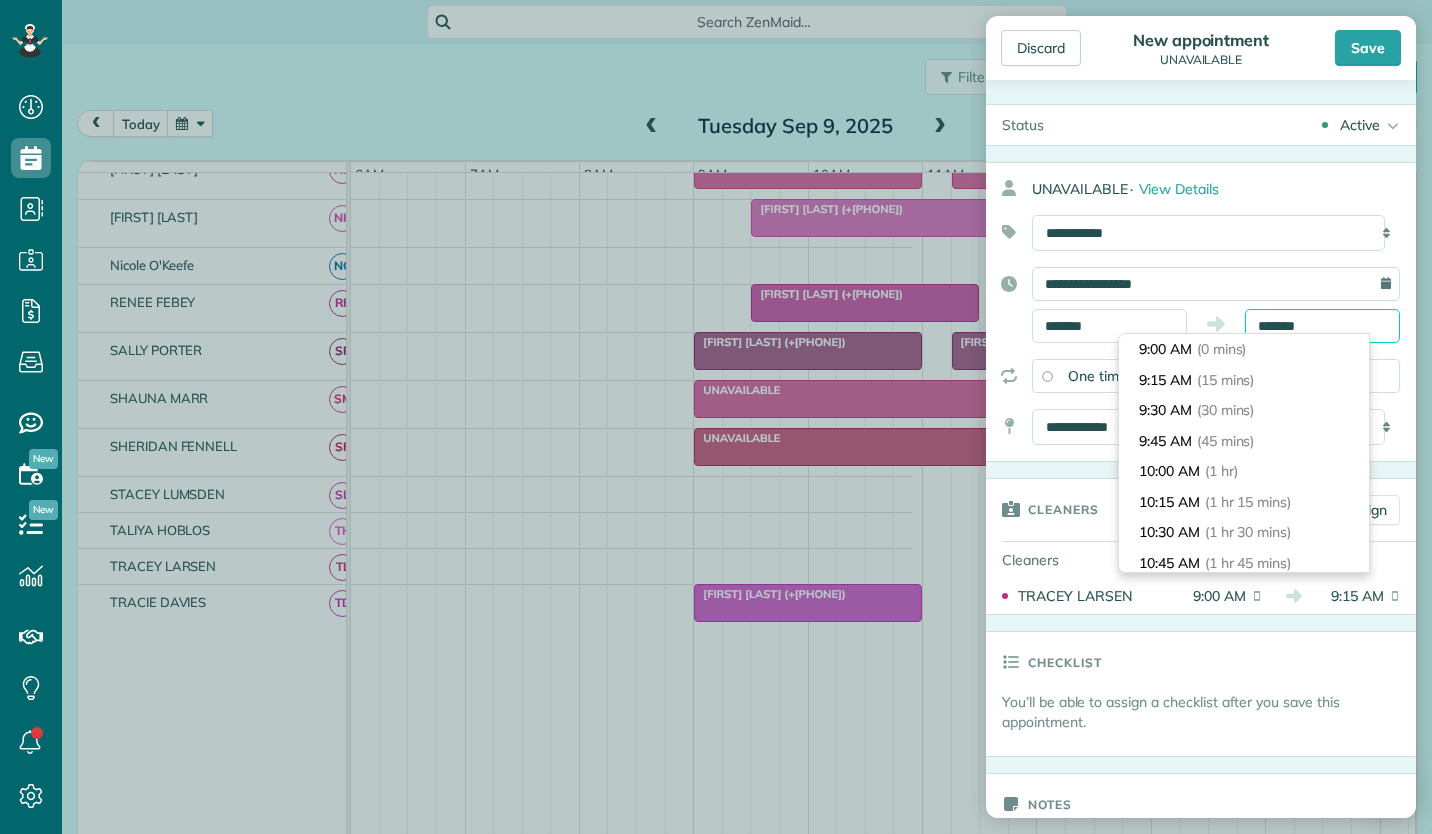 click on "*******" at bounding box center (1322, 326) 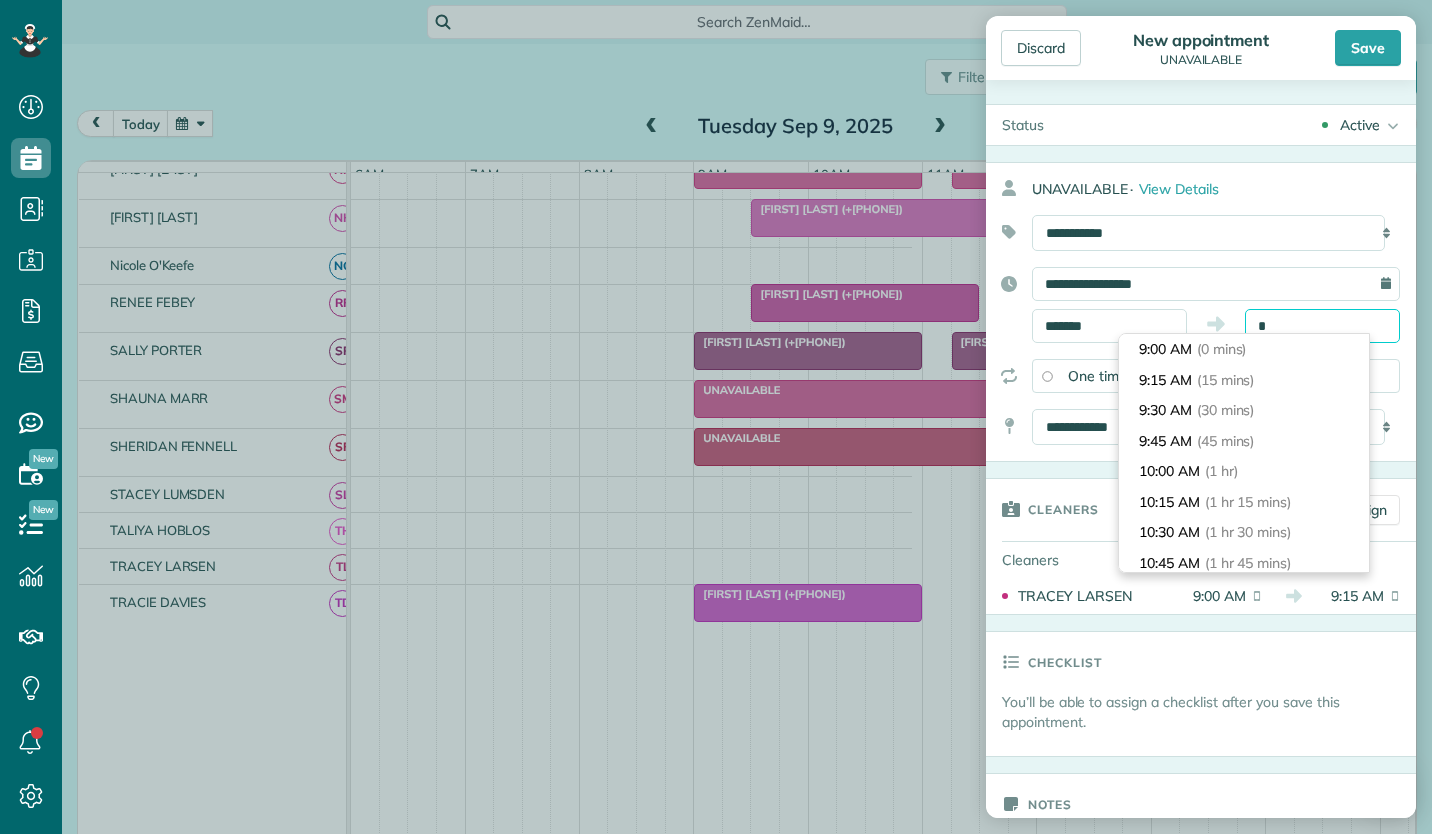 scroll, scrollTop: 946, scrollLeft: 0, axis: vertical 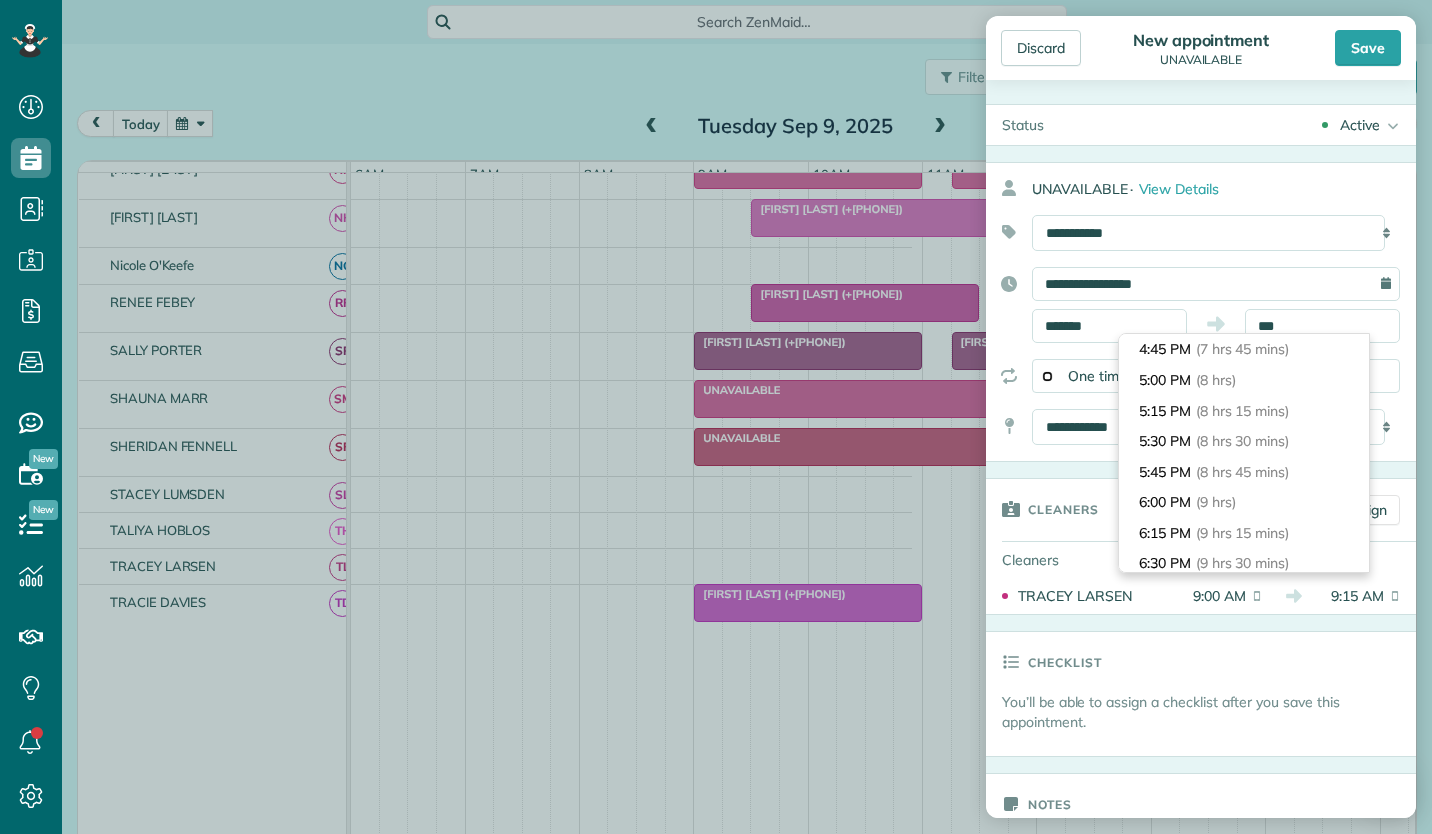 type on "*******" 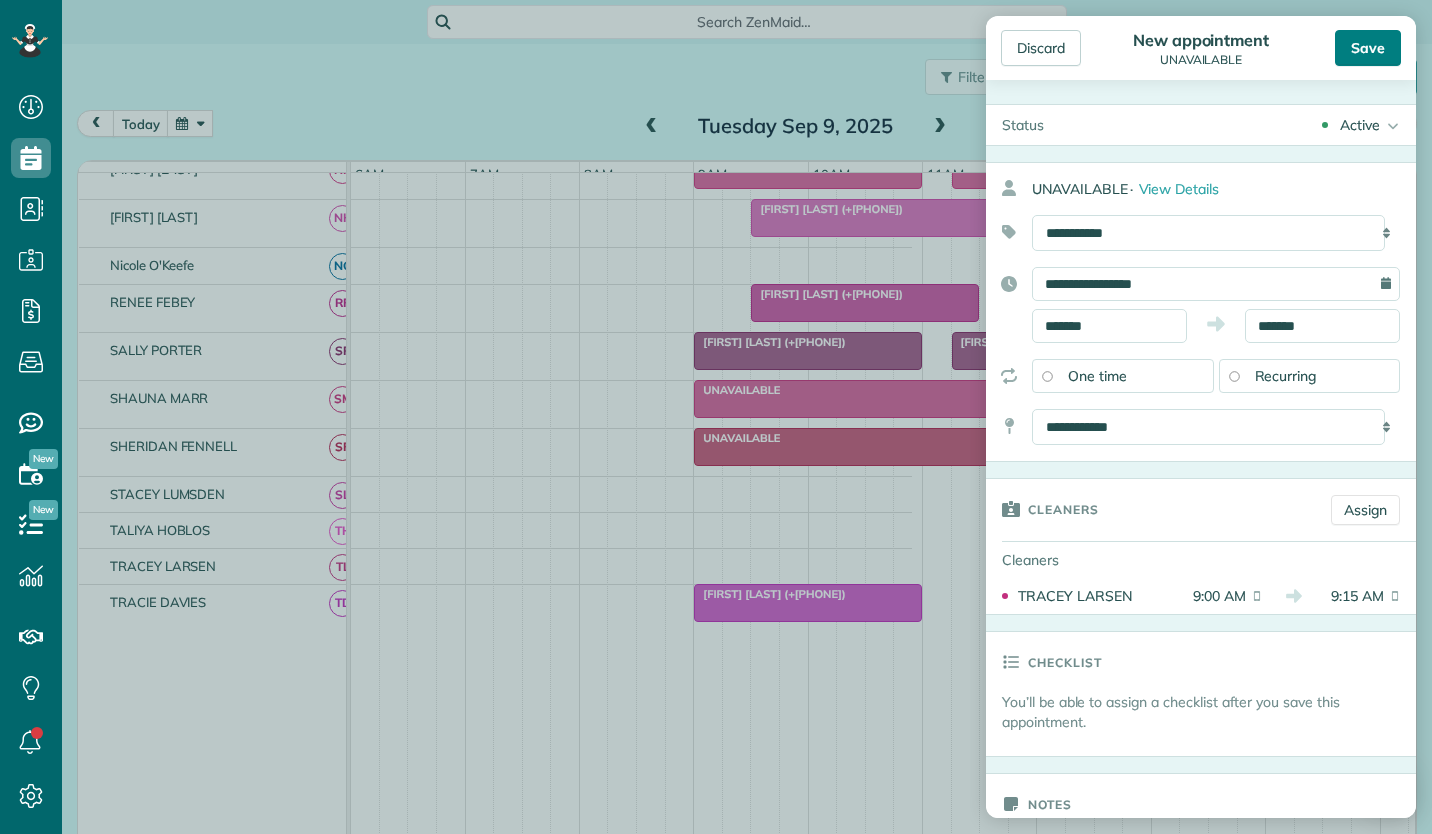 click on "Save" at bounding box center [1368, 48] 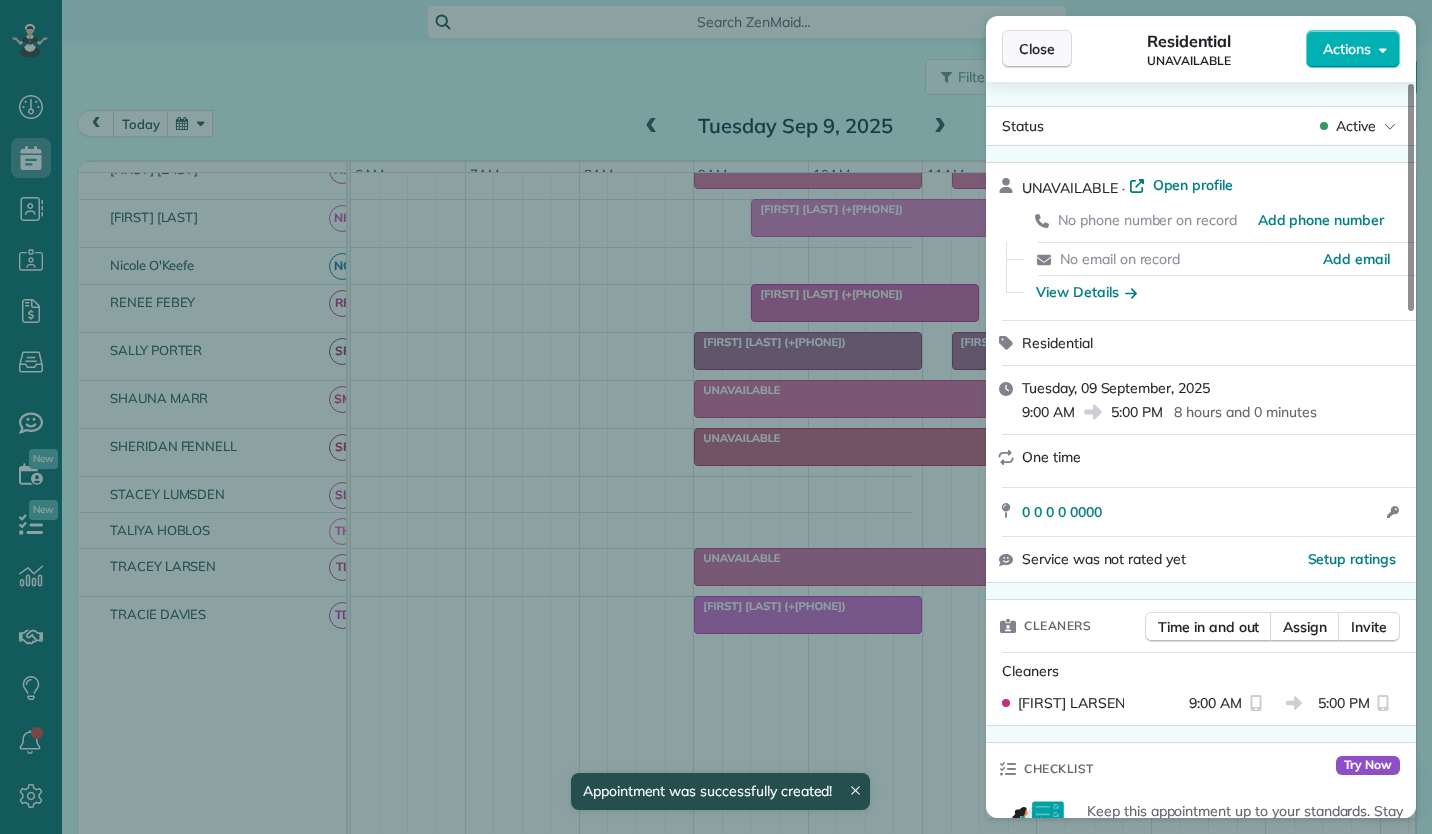 click on "Close" at bounding box center [1037, 49] 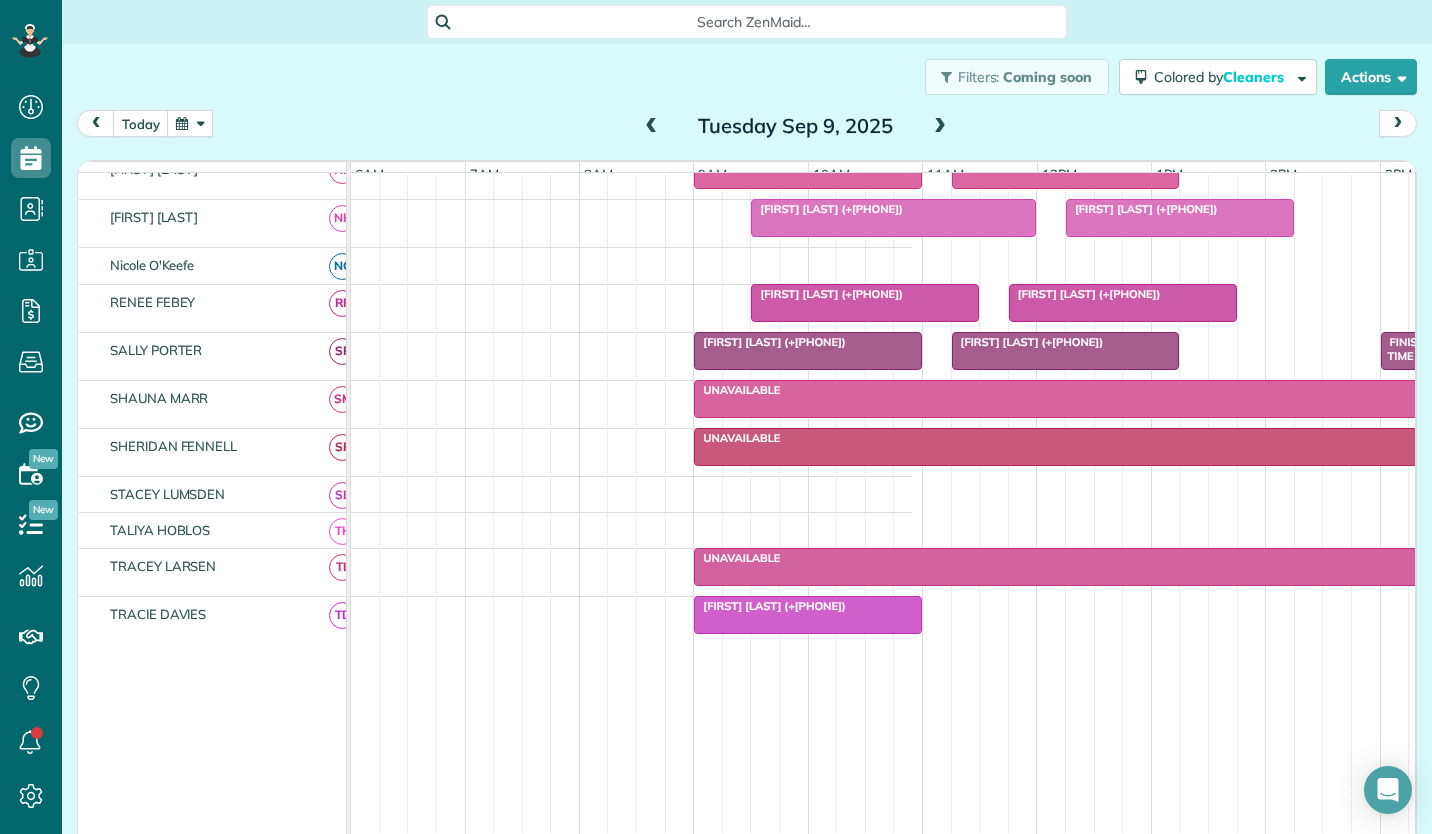 click at bounding box center [190, 123] 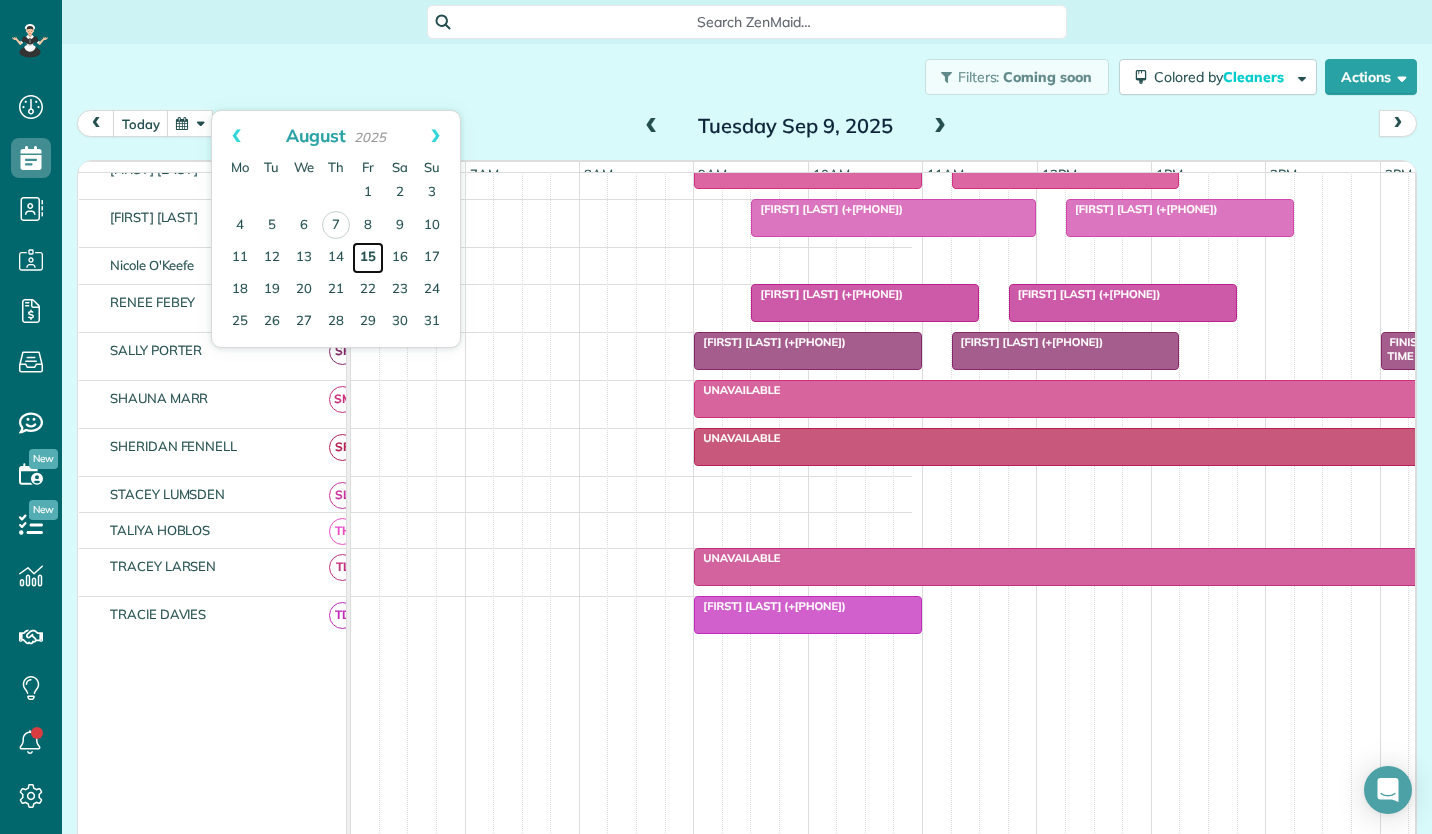 click on "15" at bounding box center [368, 258] 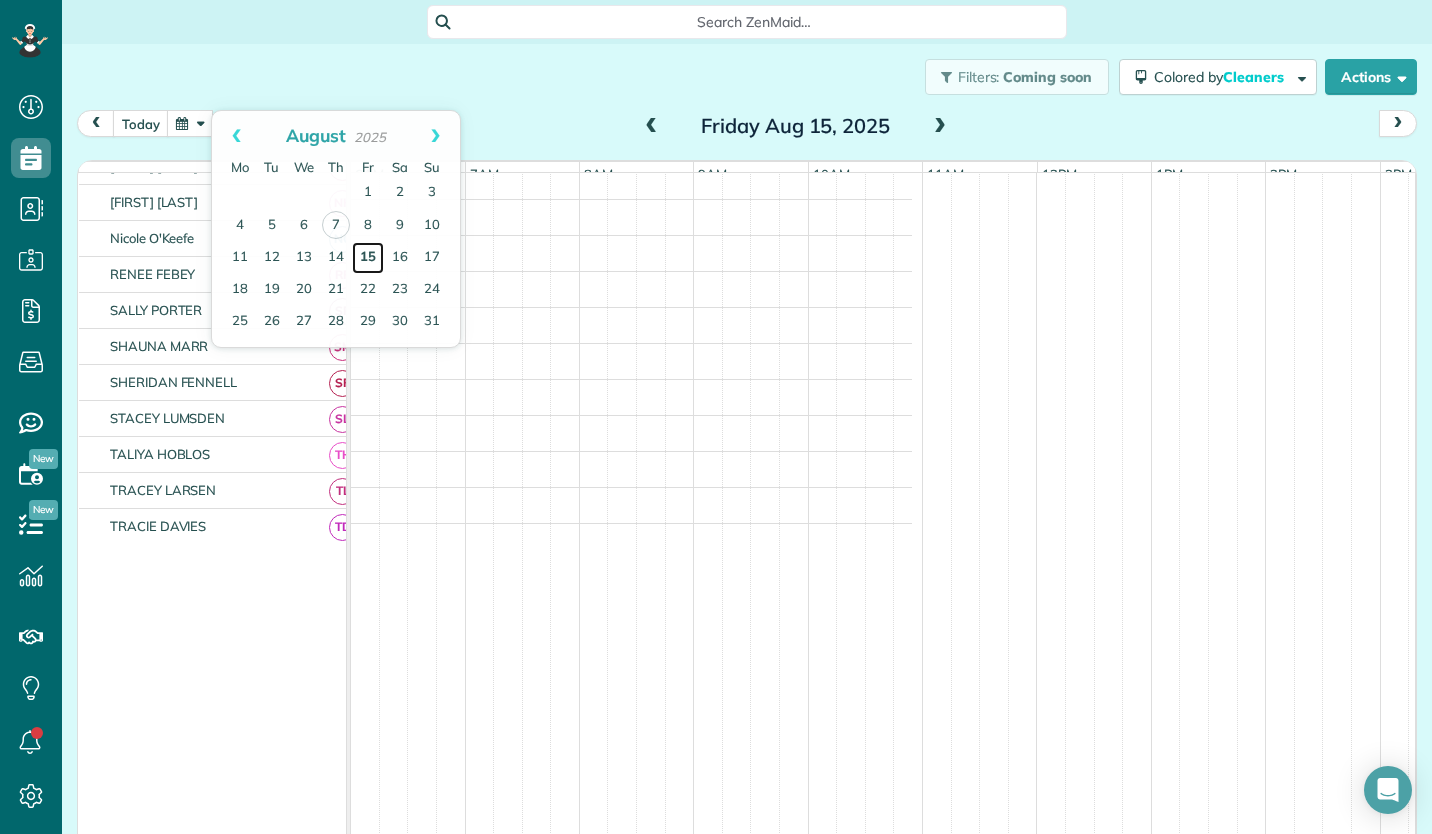 scroll, scrollTop: 448, scrollLeft: 687, axis: both 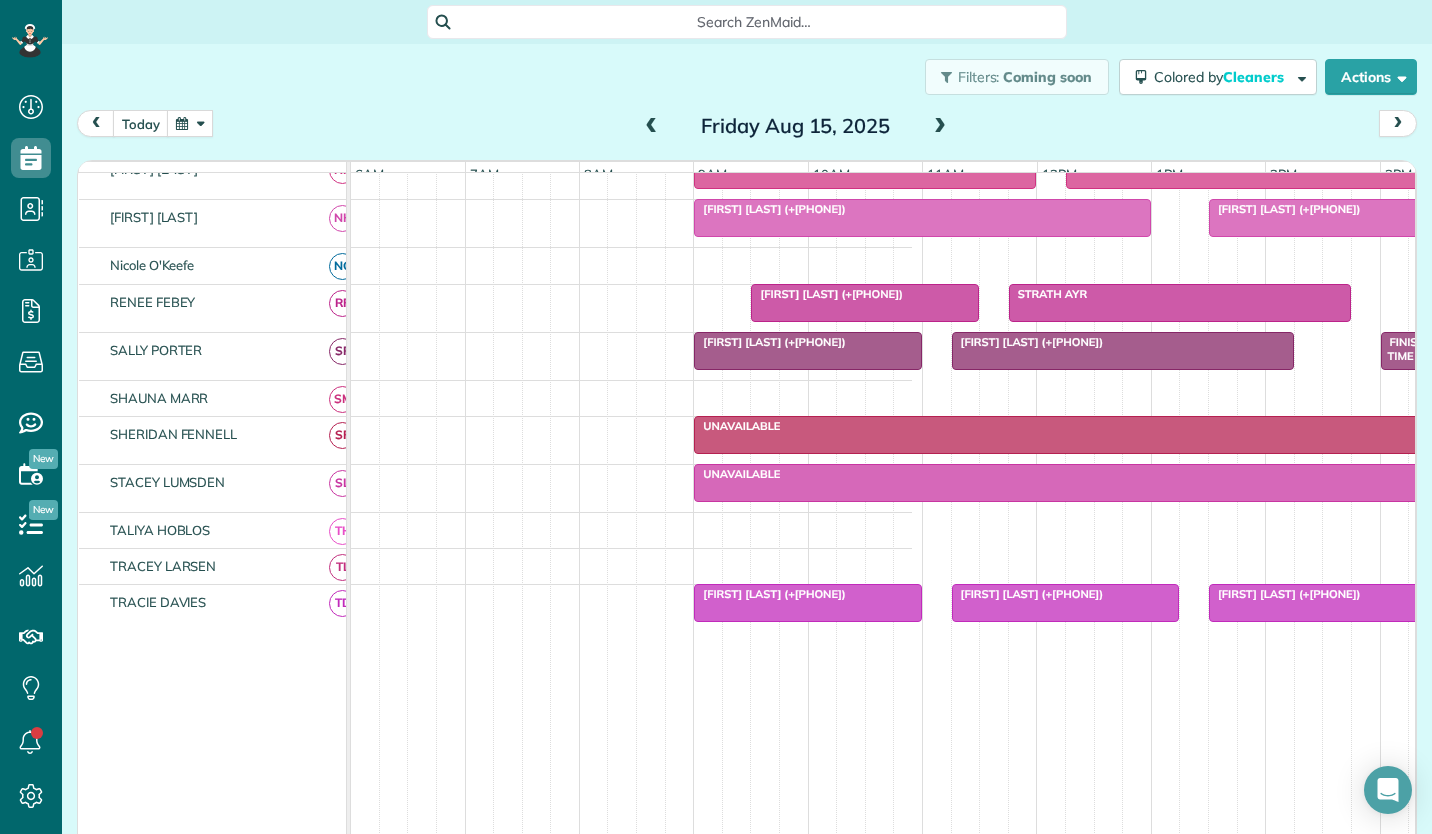 click at bounding box center (288, 566) 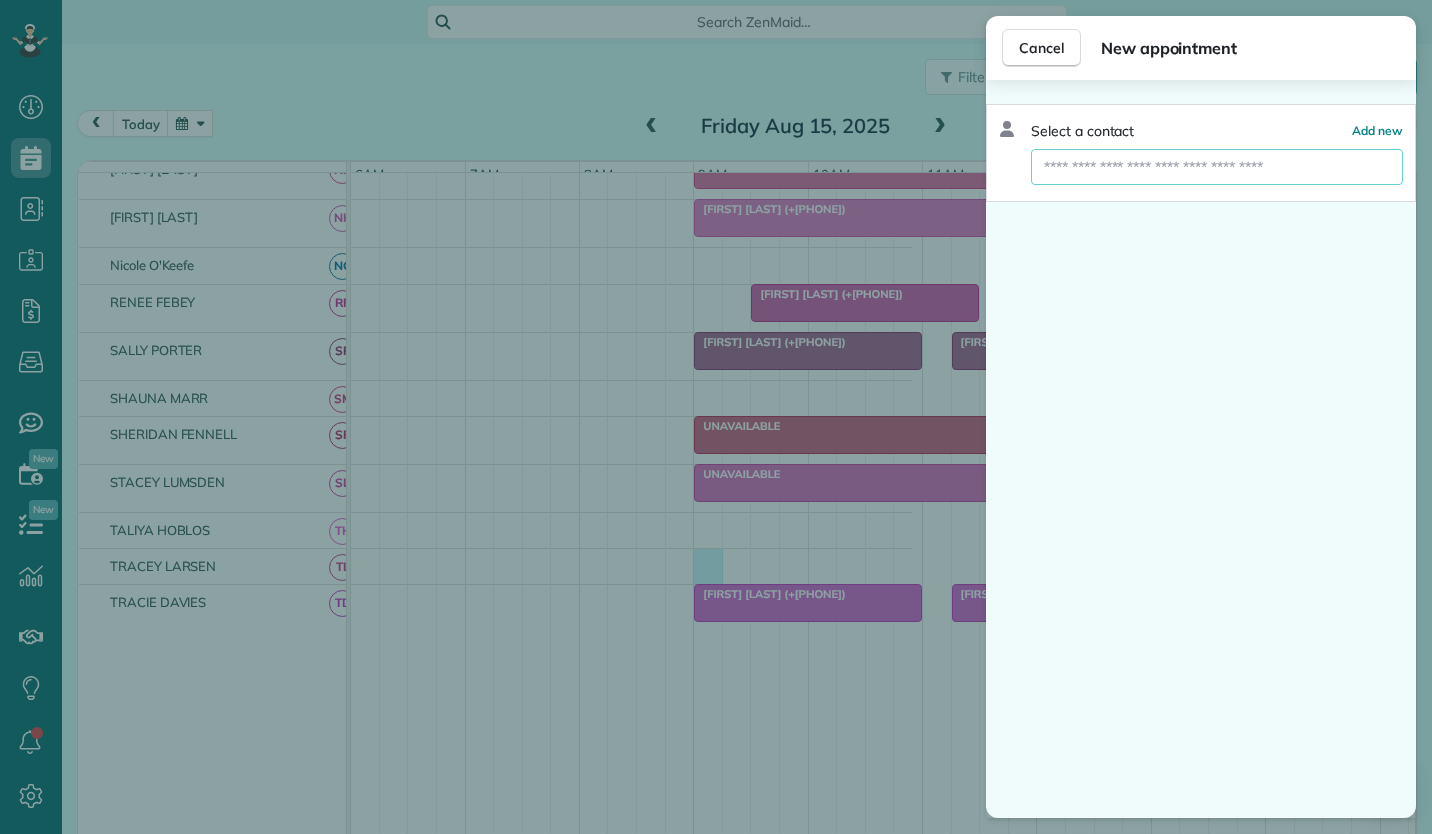 click at bounding box center (1217, 167) 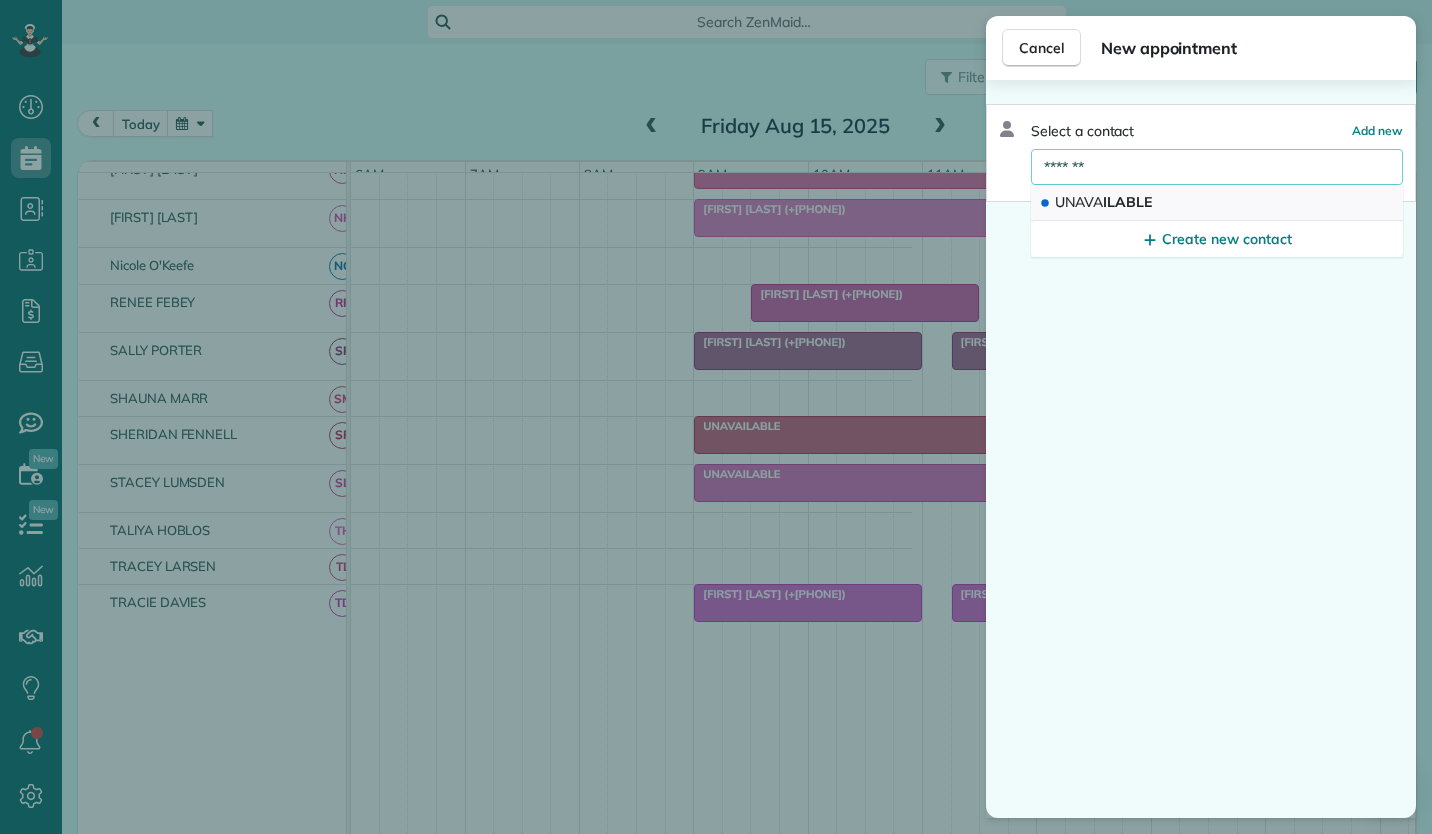 type on "*******" 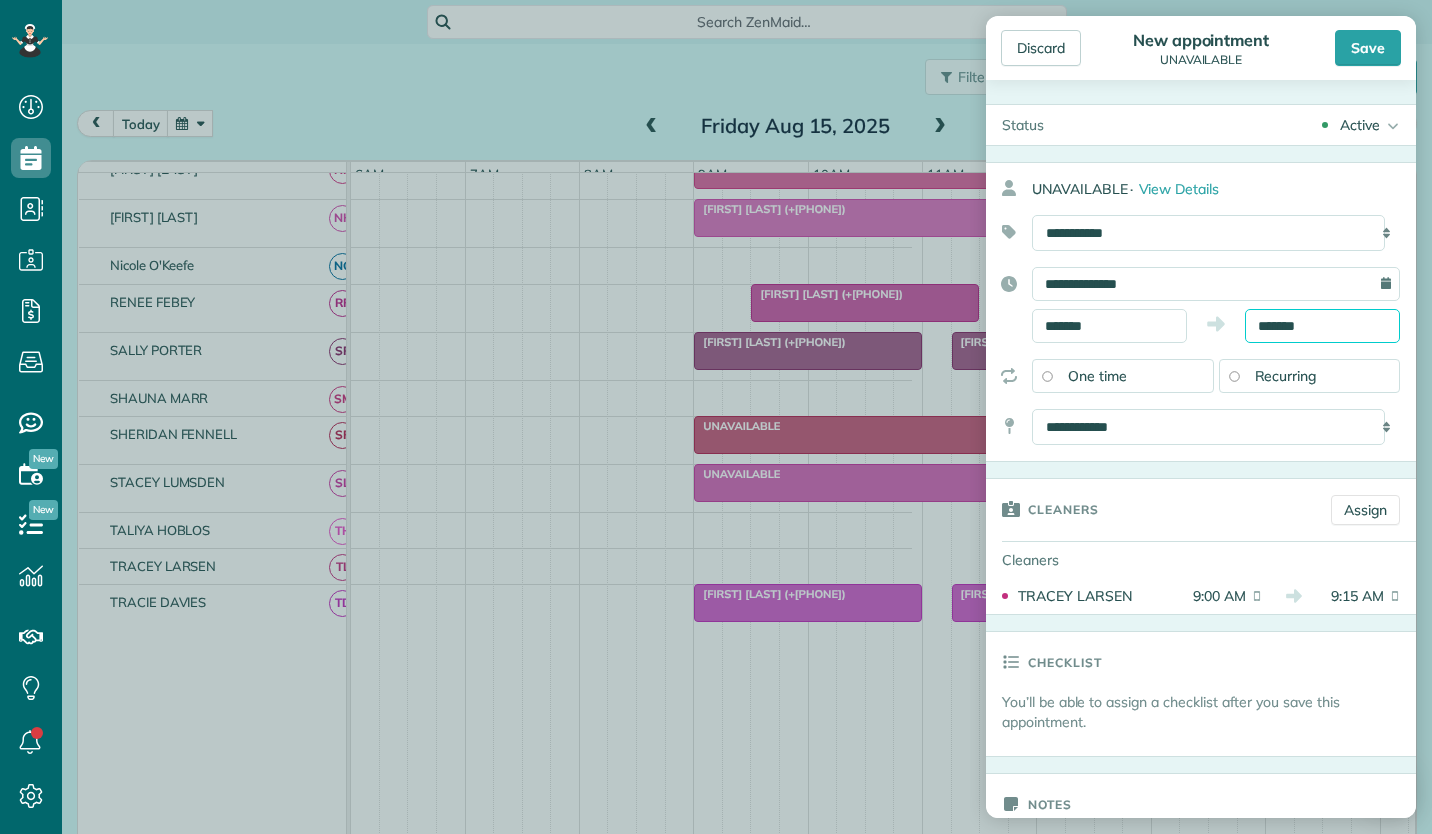 click on "*******" at bounding box center [1322, 326] 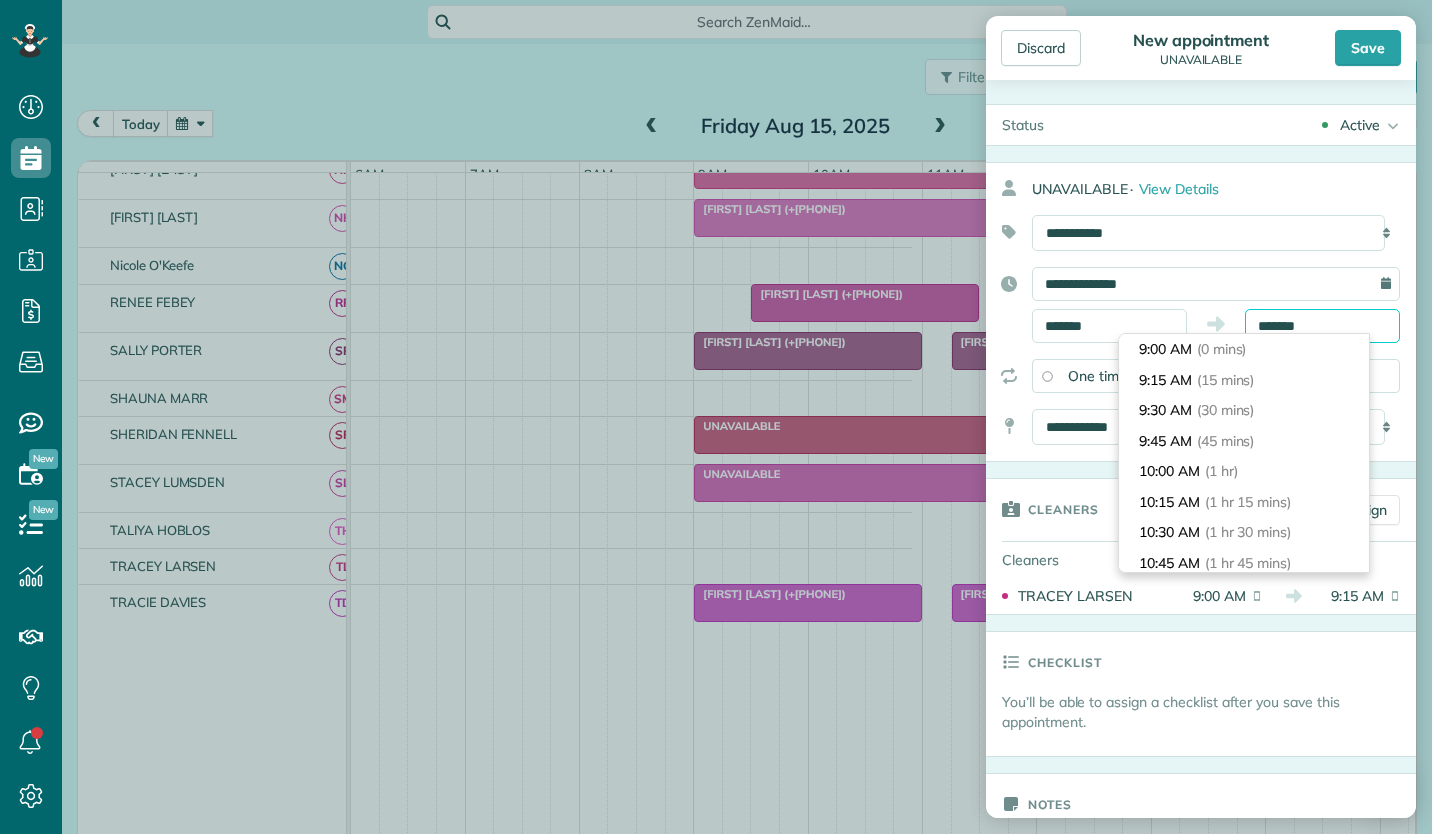click on "*******" at bounding box center (1322, 326) 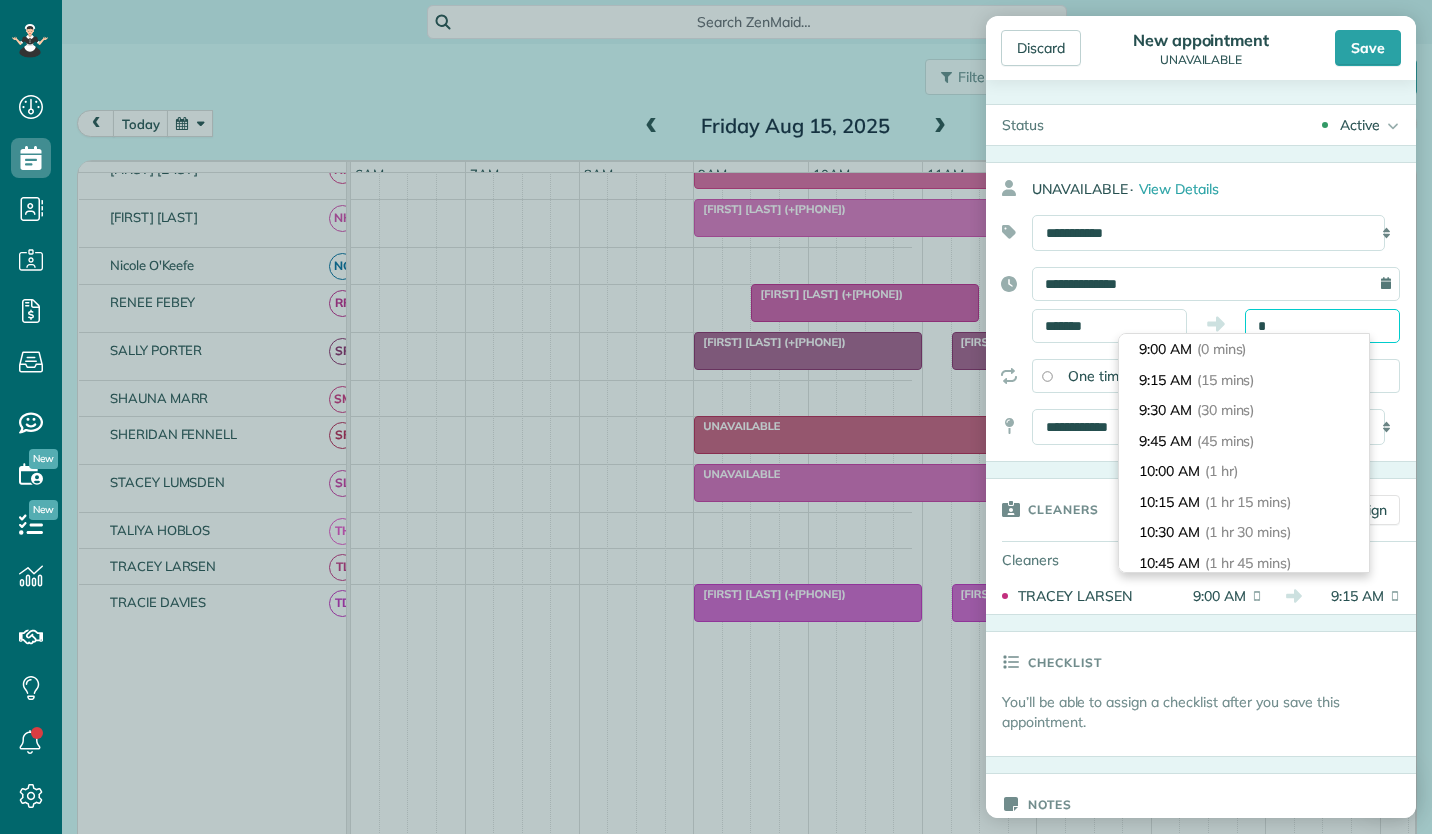 scroll, scrollTop: 946, scrollLeft: 0, axis: vertical 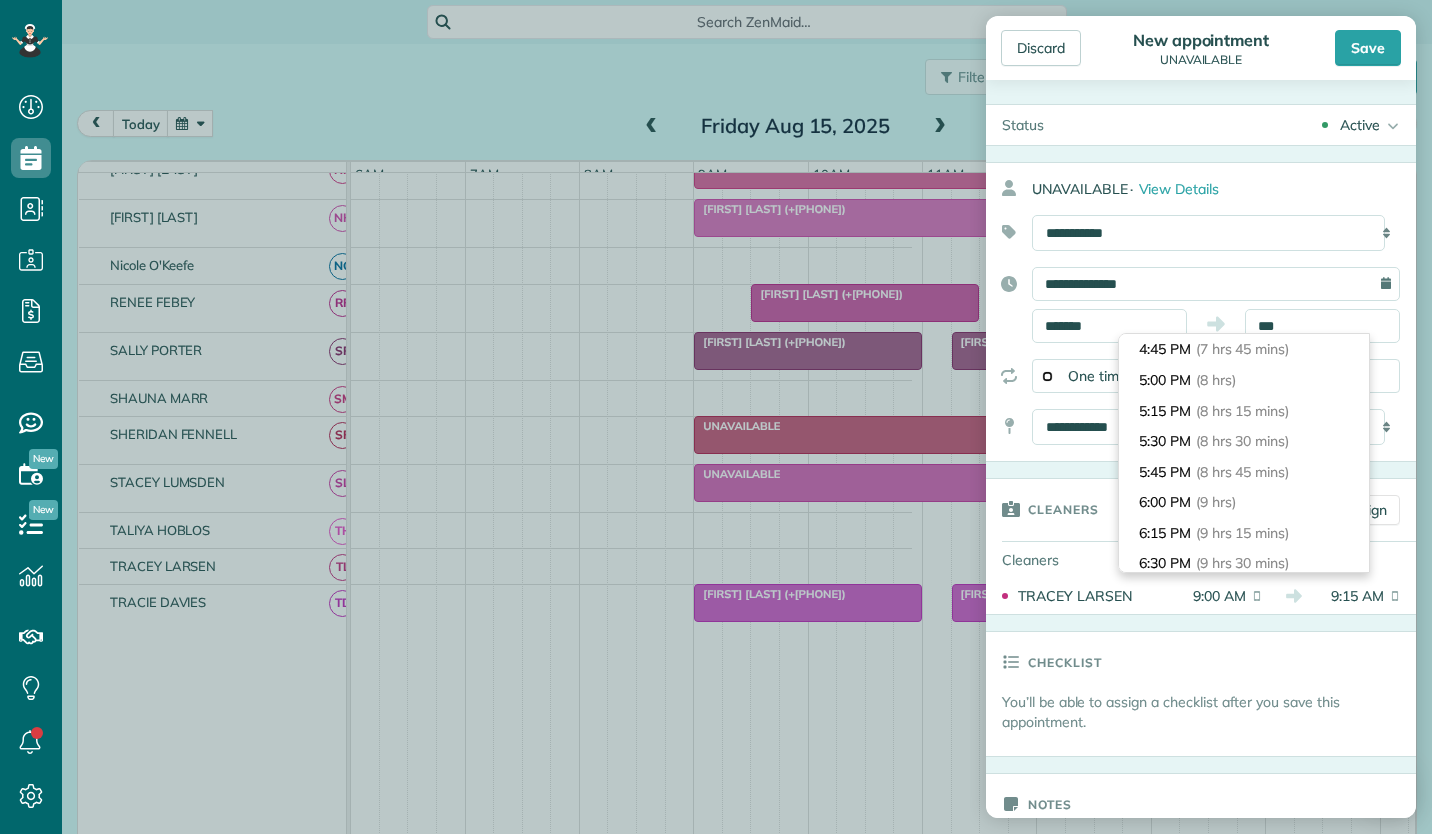 type on "*******" 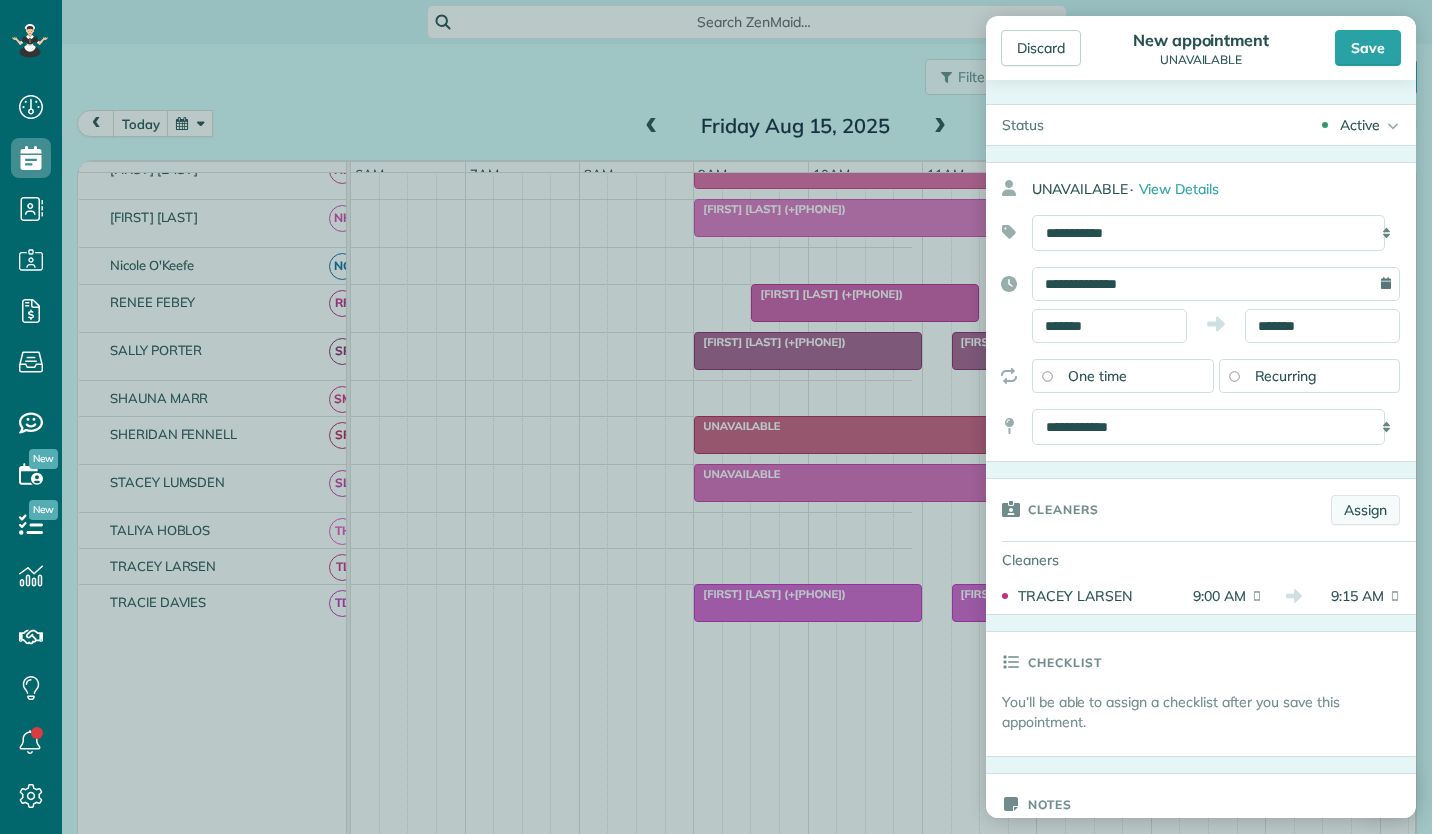 click on "Assign" at bounding box center [1365, 510] 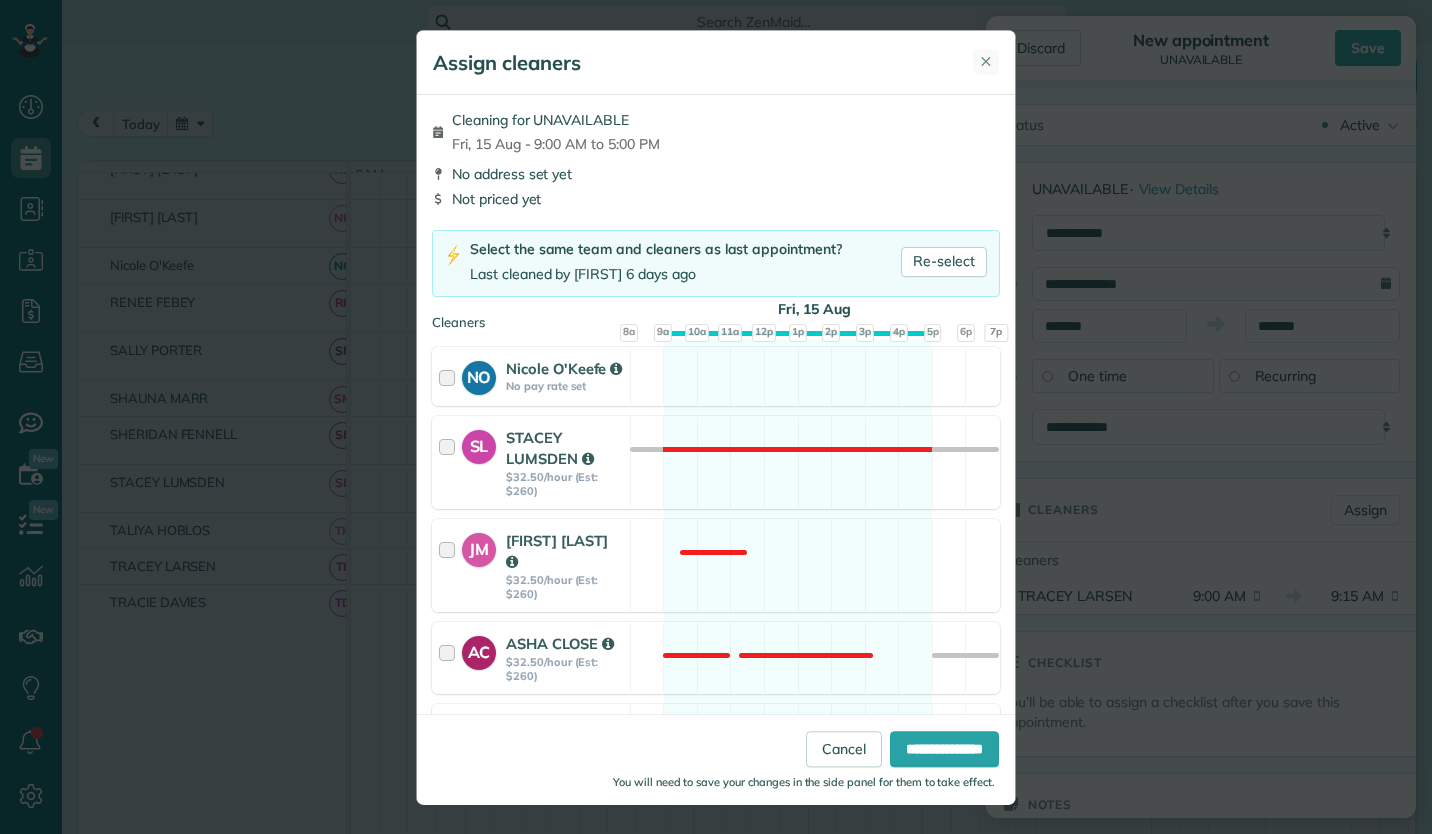 click on "✕" at bounding box center (986, 61) 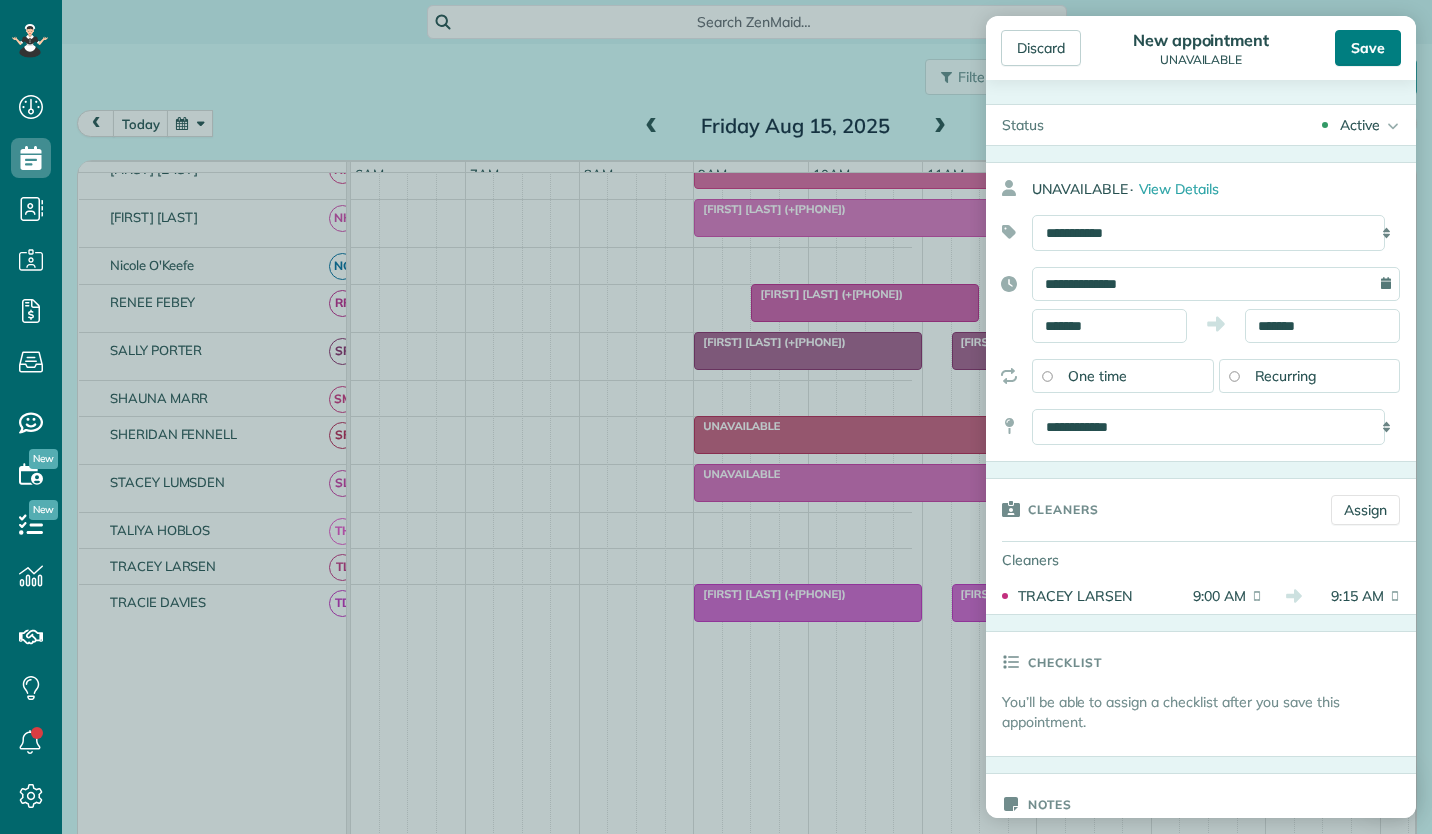 click on "Save" at bounding box center (1368, 48) 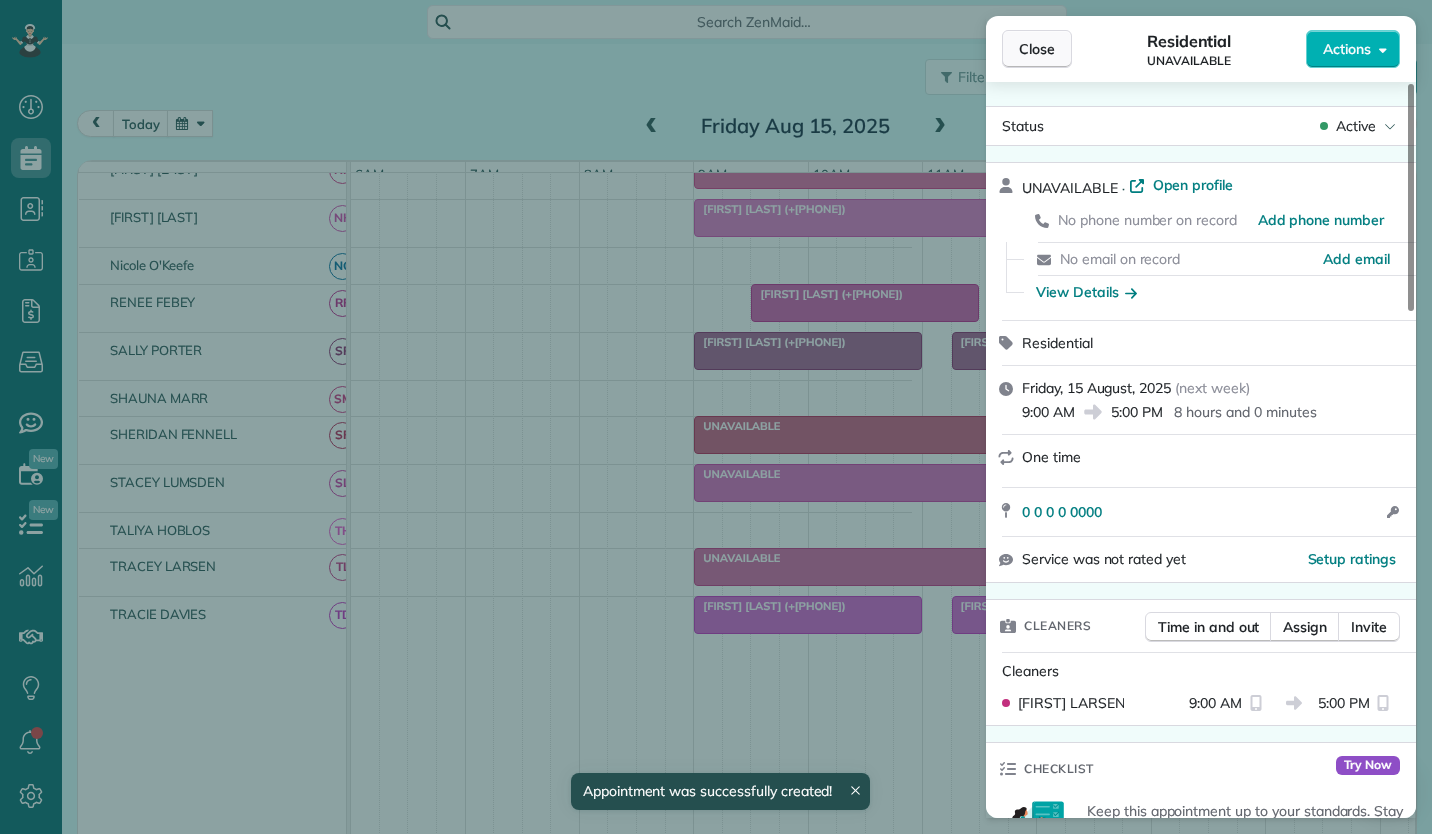 click on "Close" at bounding box center (1037, 49) 